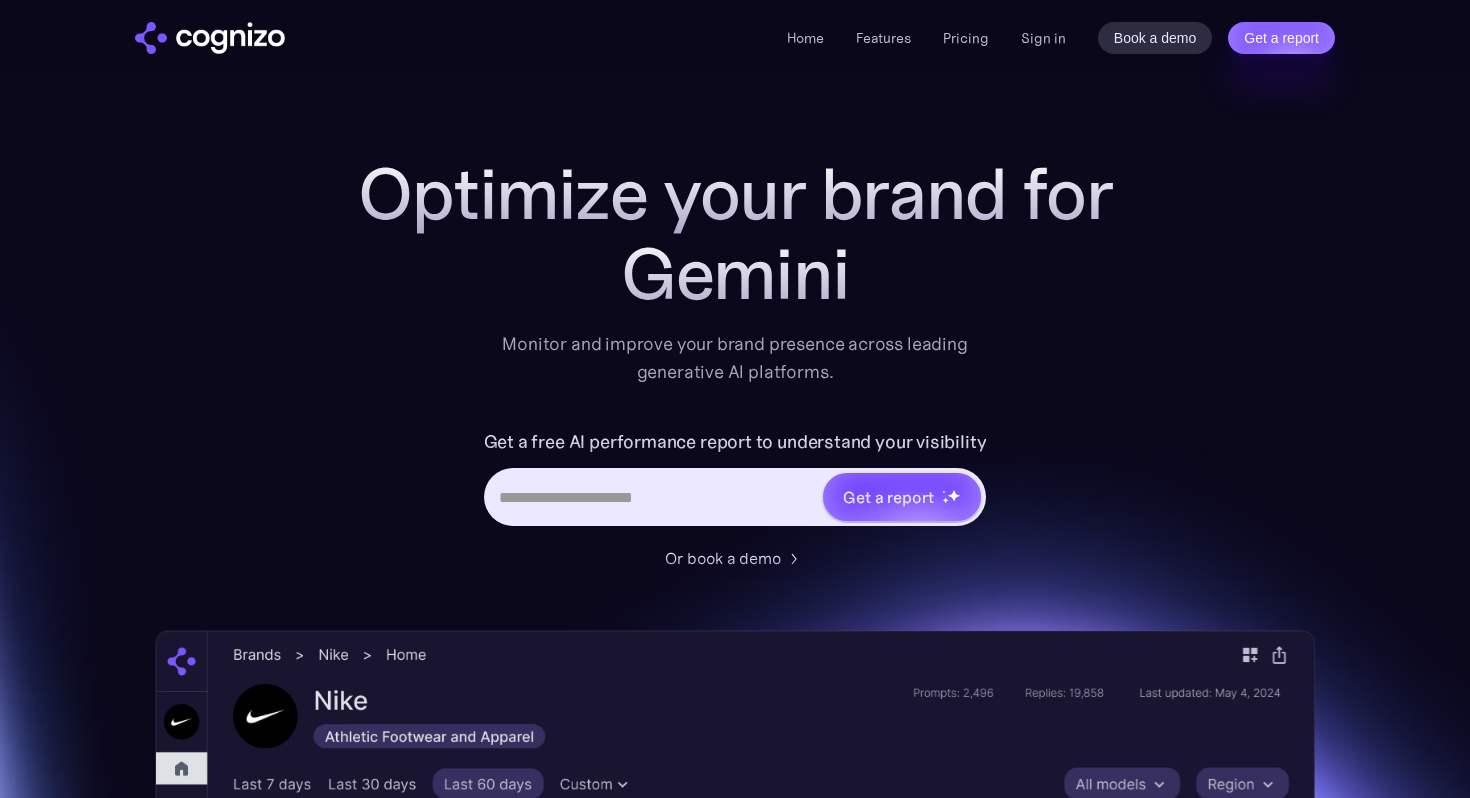 scroll, scrollTop: 0, scrollLeft: 0, axis: both 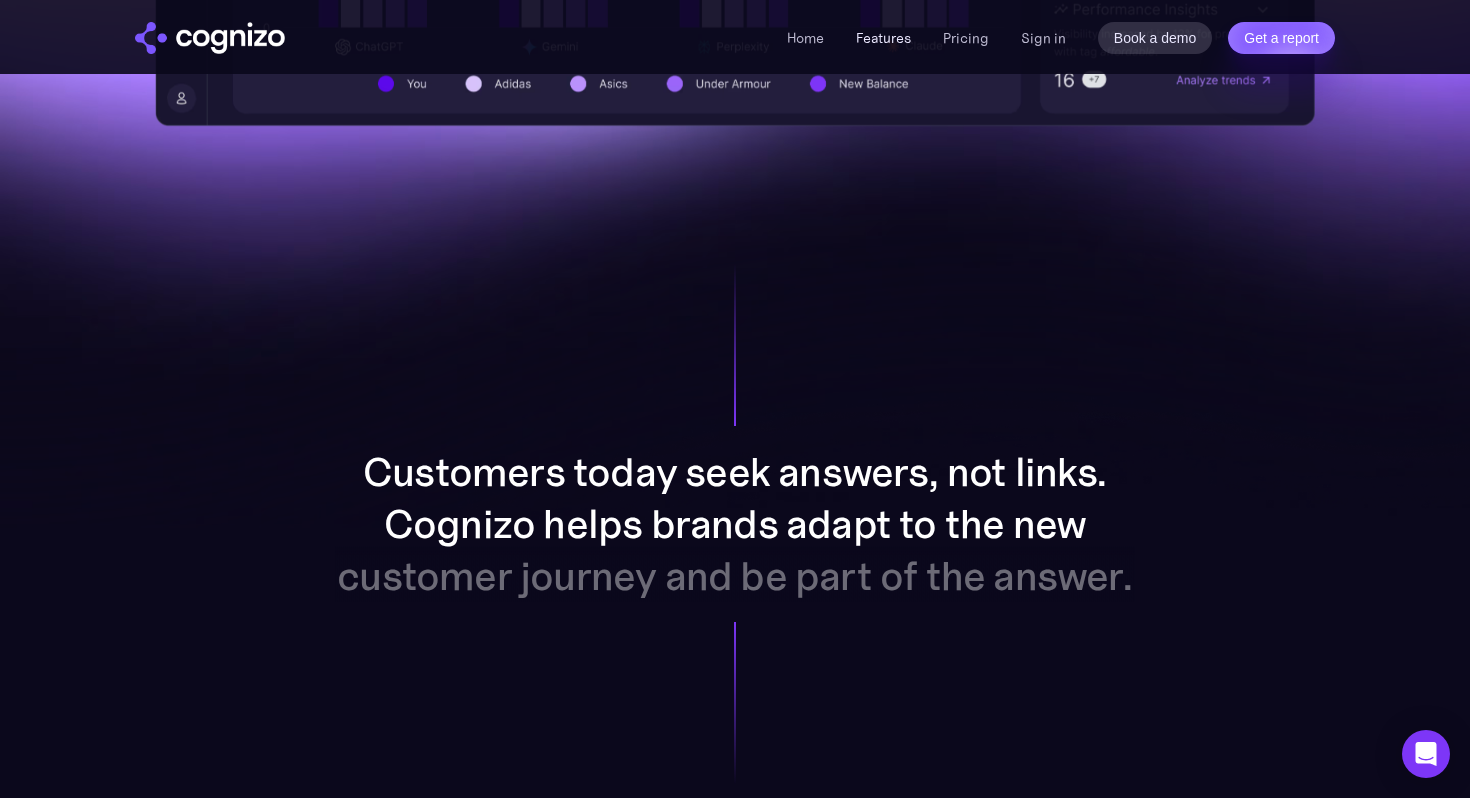 click on "Features" at bounding box center [883, 38] 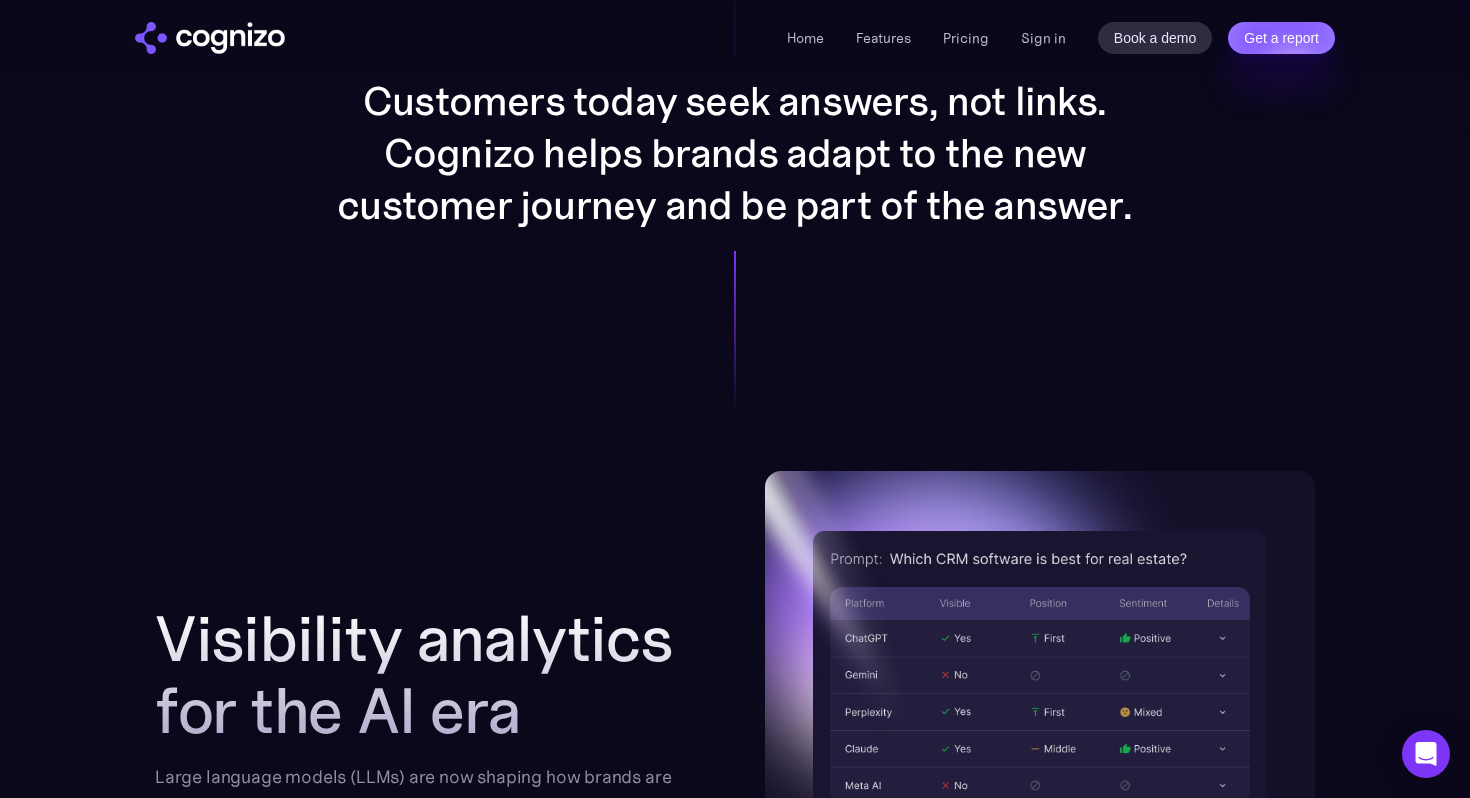 scroll, scrollTop: 1277, scrollLeft: 0, axis: vertical 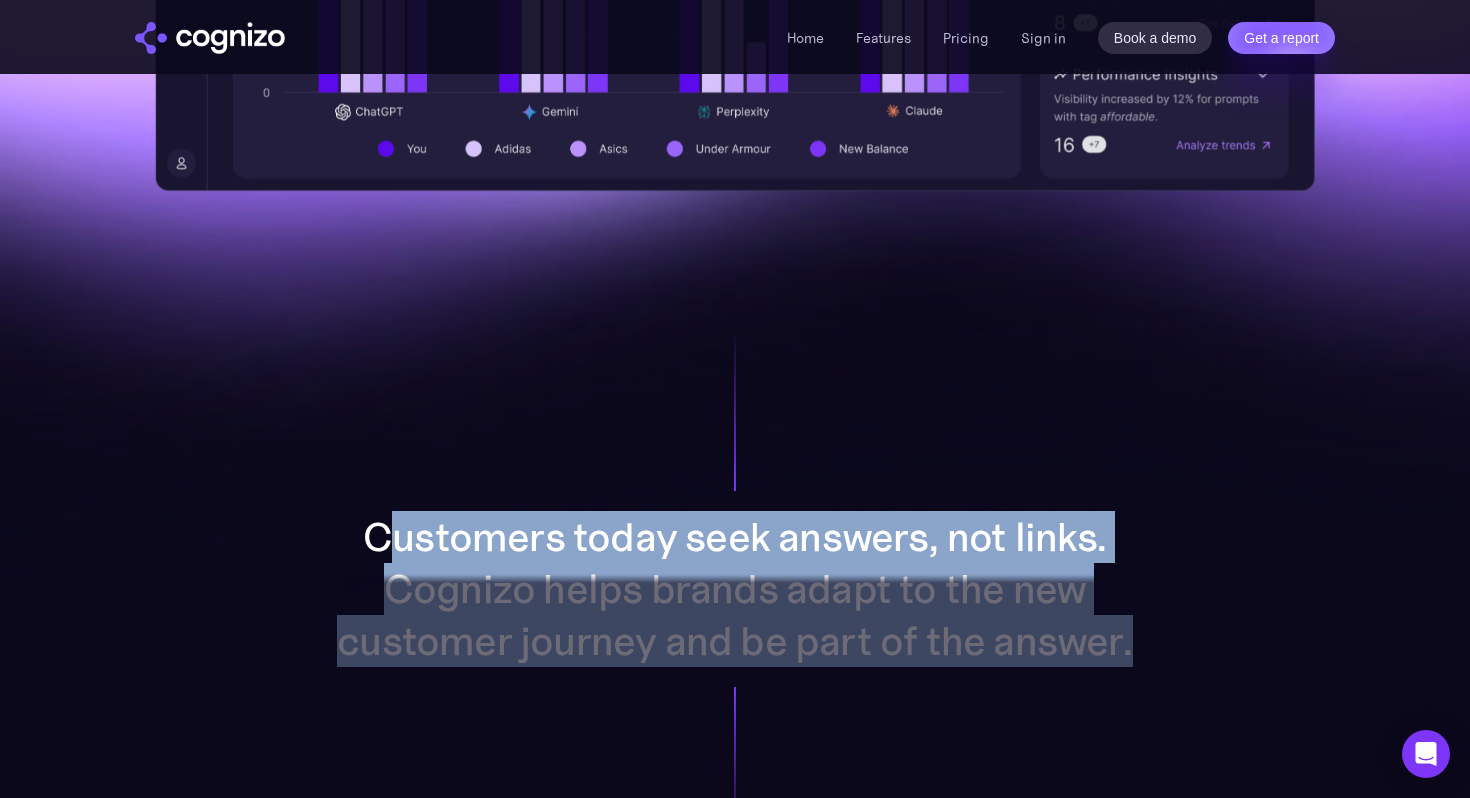 drag, startPoint x: 395, startPoint y: 524, endPoint x: 867, endPoint y: 601, distance: 478.23947 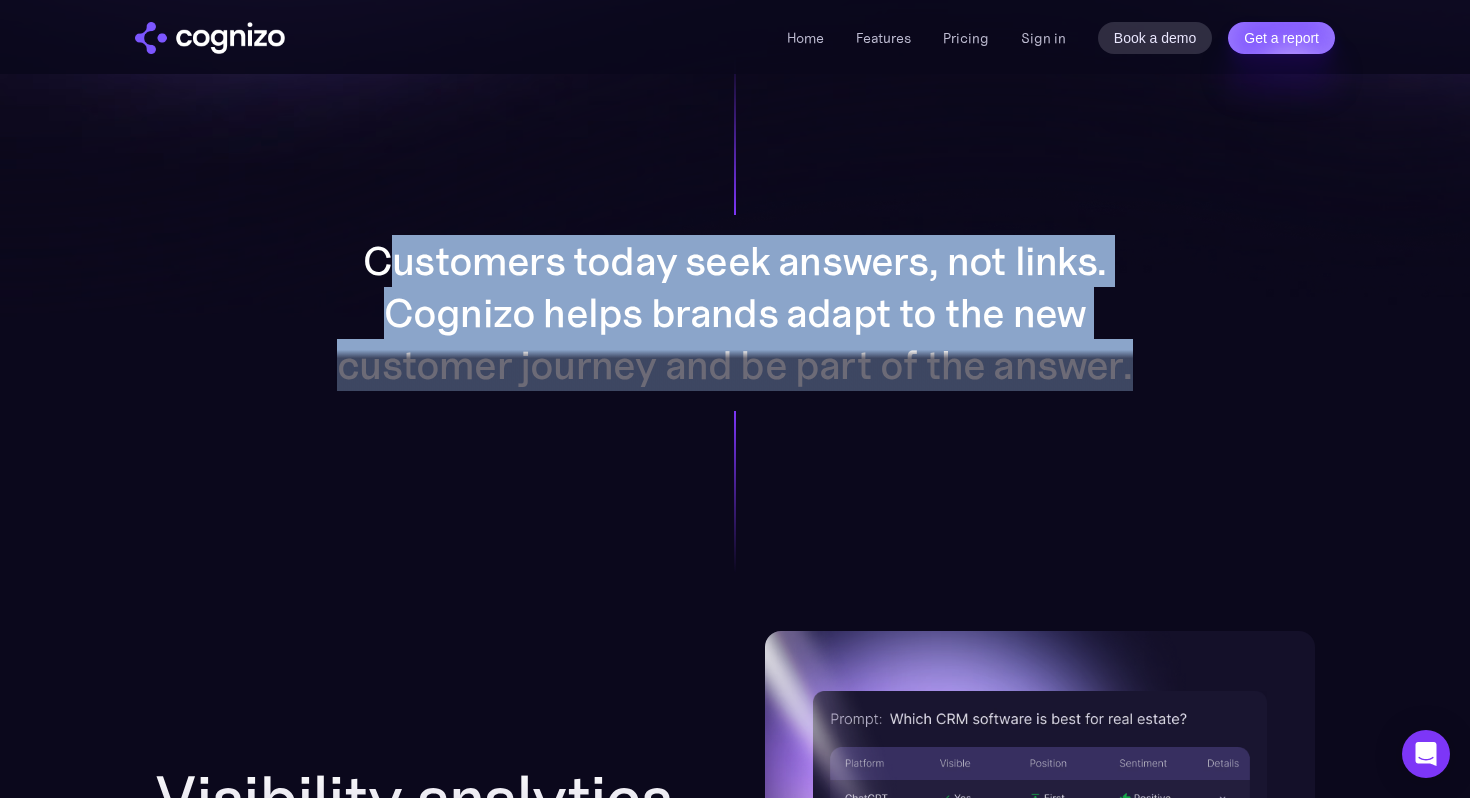 scroll, scrollTop: 1557, scrollLeft: 0, axis: vertical 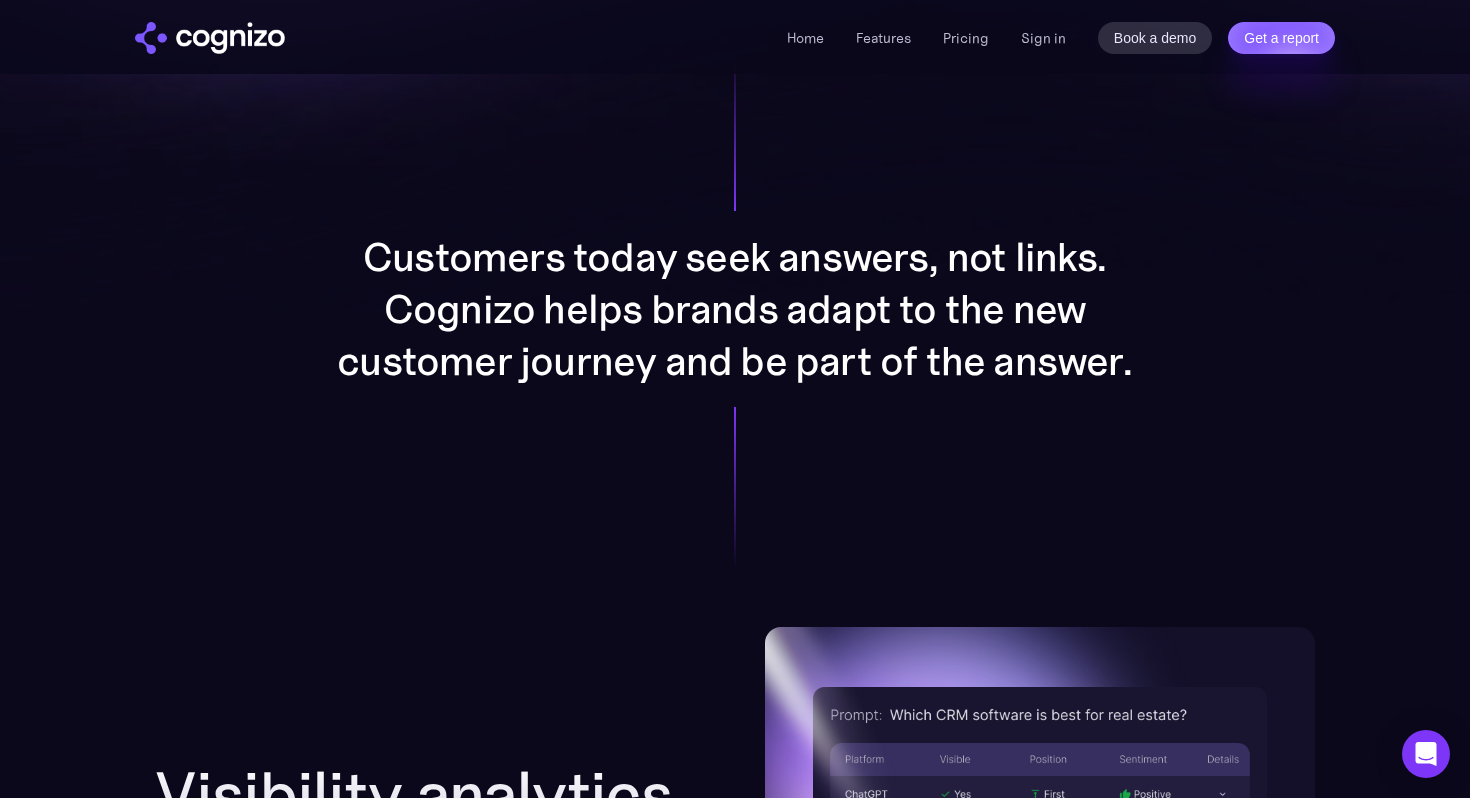 click on "Customers today seek answers, not links. Cognizo helps brands adapt to the new customer journey and be part of the answer." at bounding box center (735, 309) 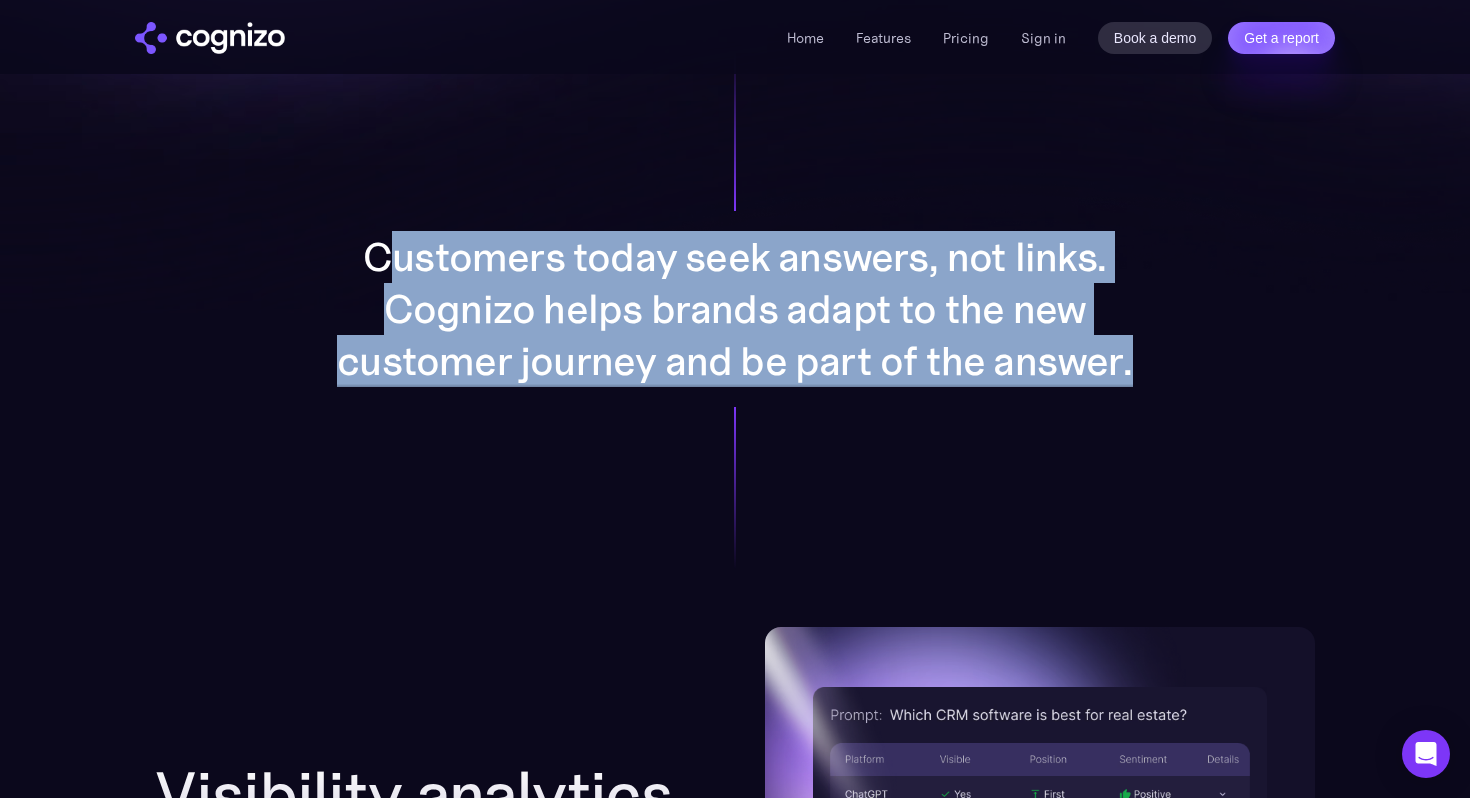drag, startPoint x: 384, startPoint y: 257, endPoint x: 1114, endPoint y: 365, distance: 737.9458 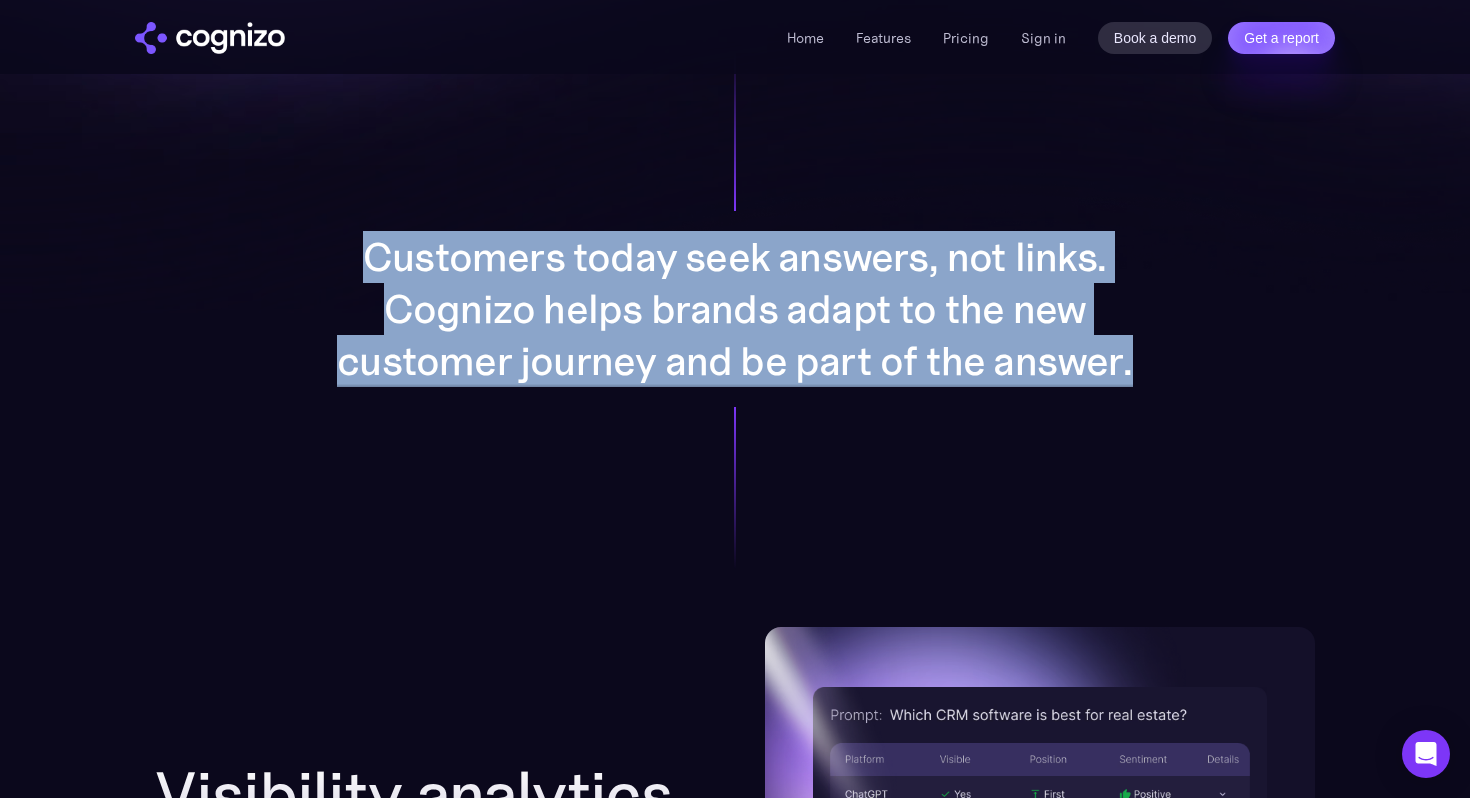 drag, startPoint x: 357, startPoint y: 249, endPoint x: 1168, endPoint y: 371, distance: 820.125 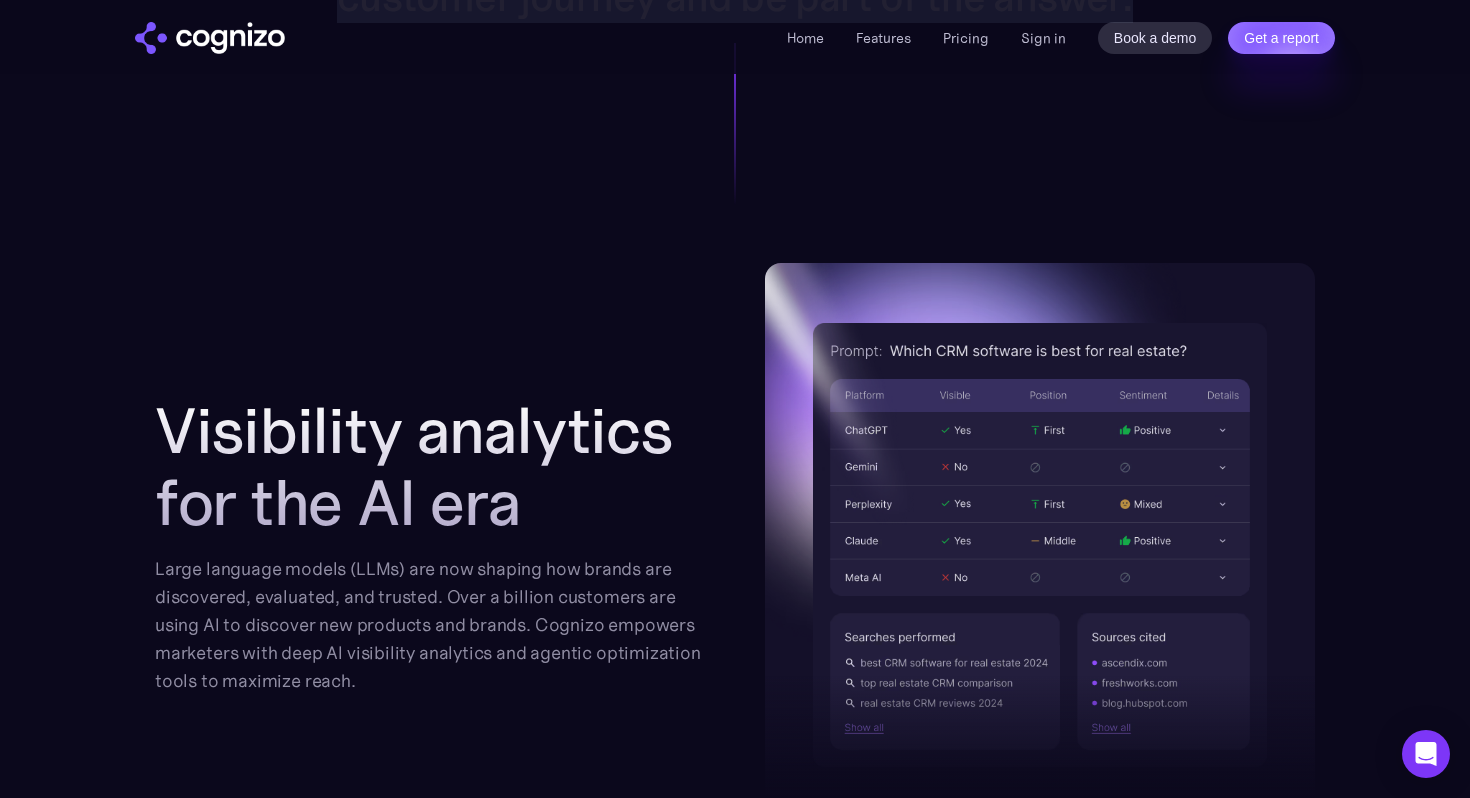 scroll, scrollTop: 2122, scrollLeft: 0, axis: vertical 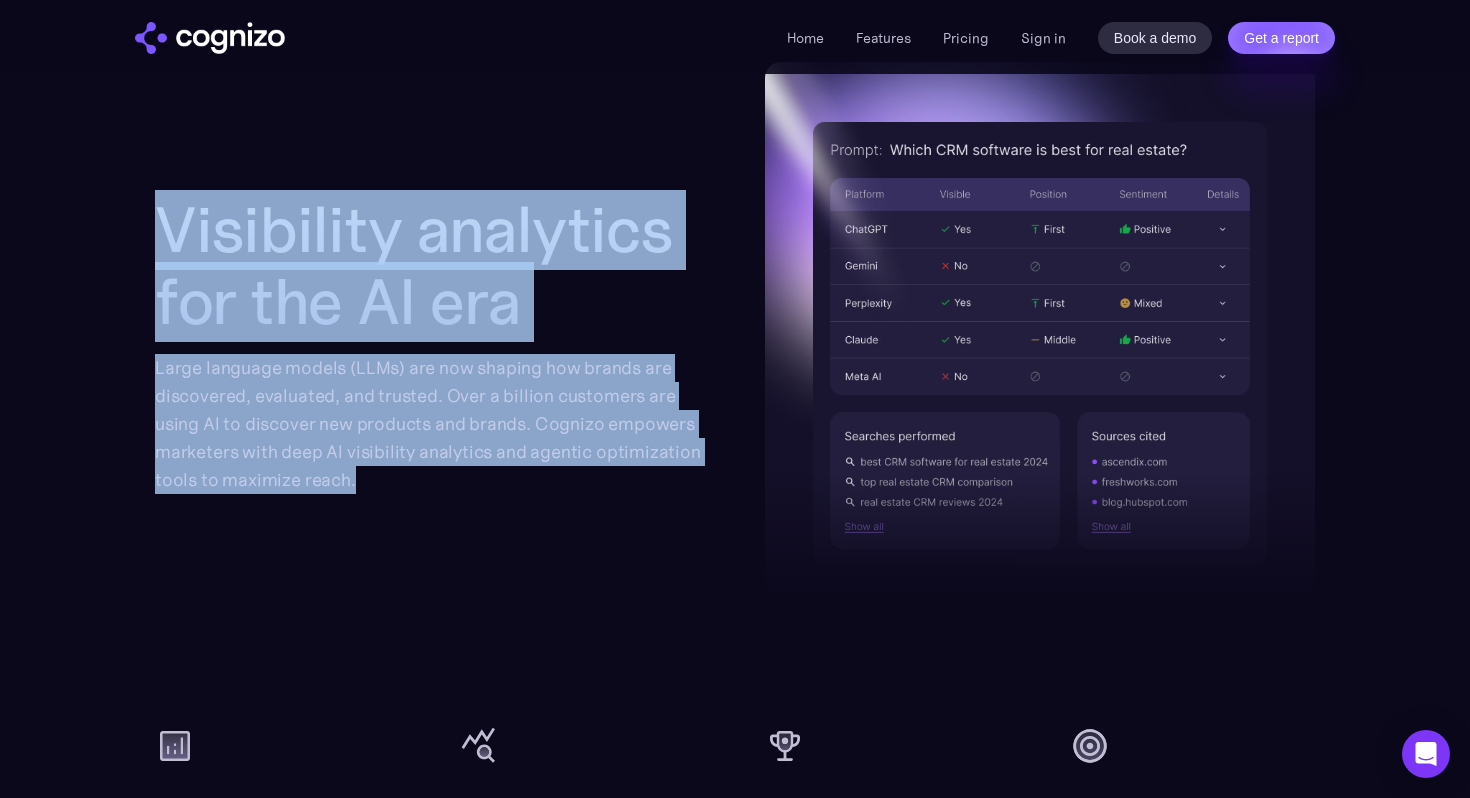 drag, startPoint x: 157, startPoint y: 216, endPoint x: 397, endPoint y: 492, distance: 365.75403 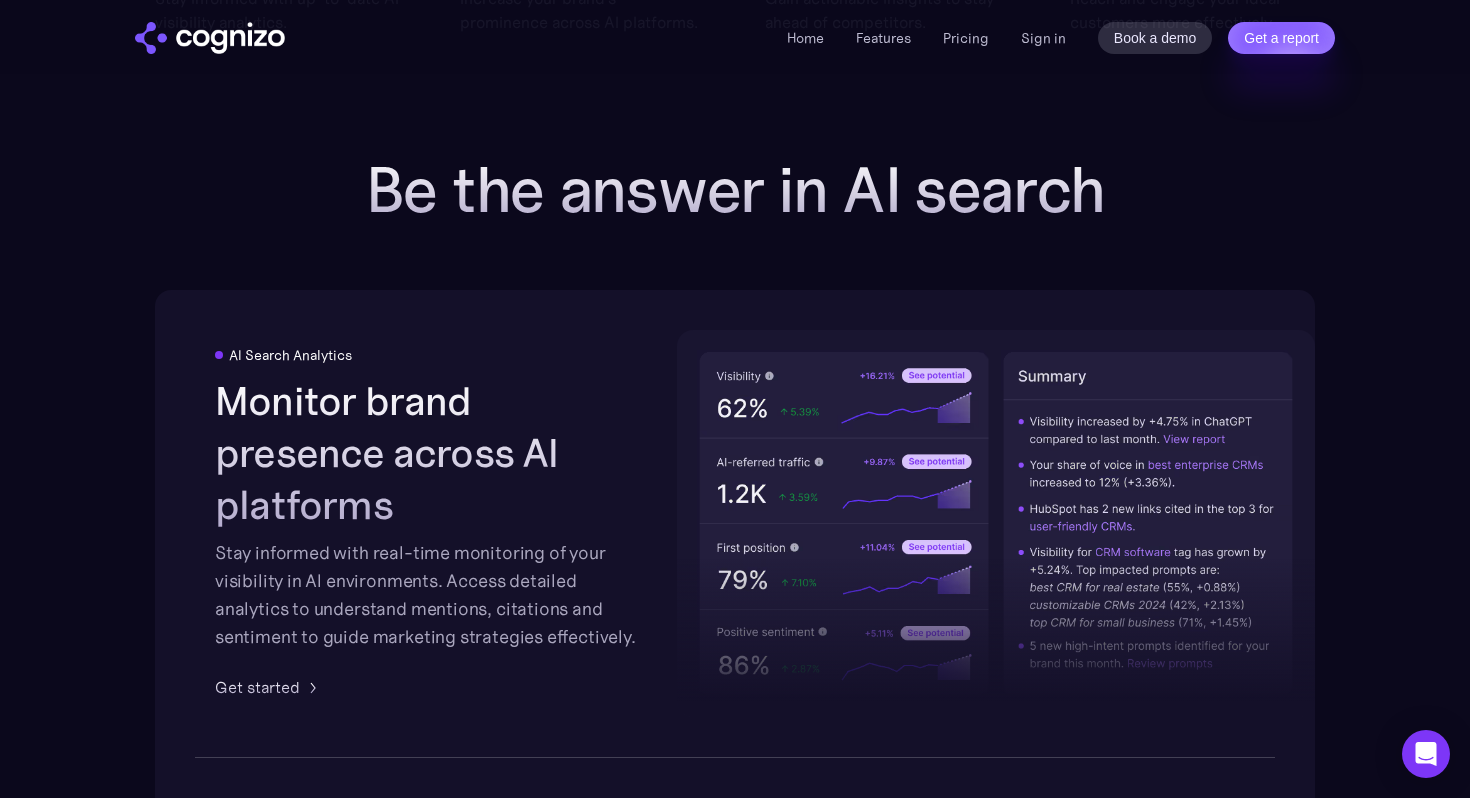 scroll, scrollTop: 2525, scrollLeft: 0, axis: vertical 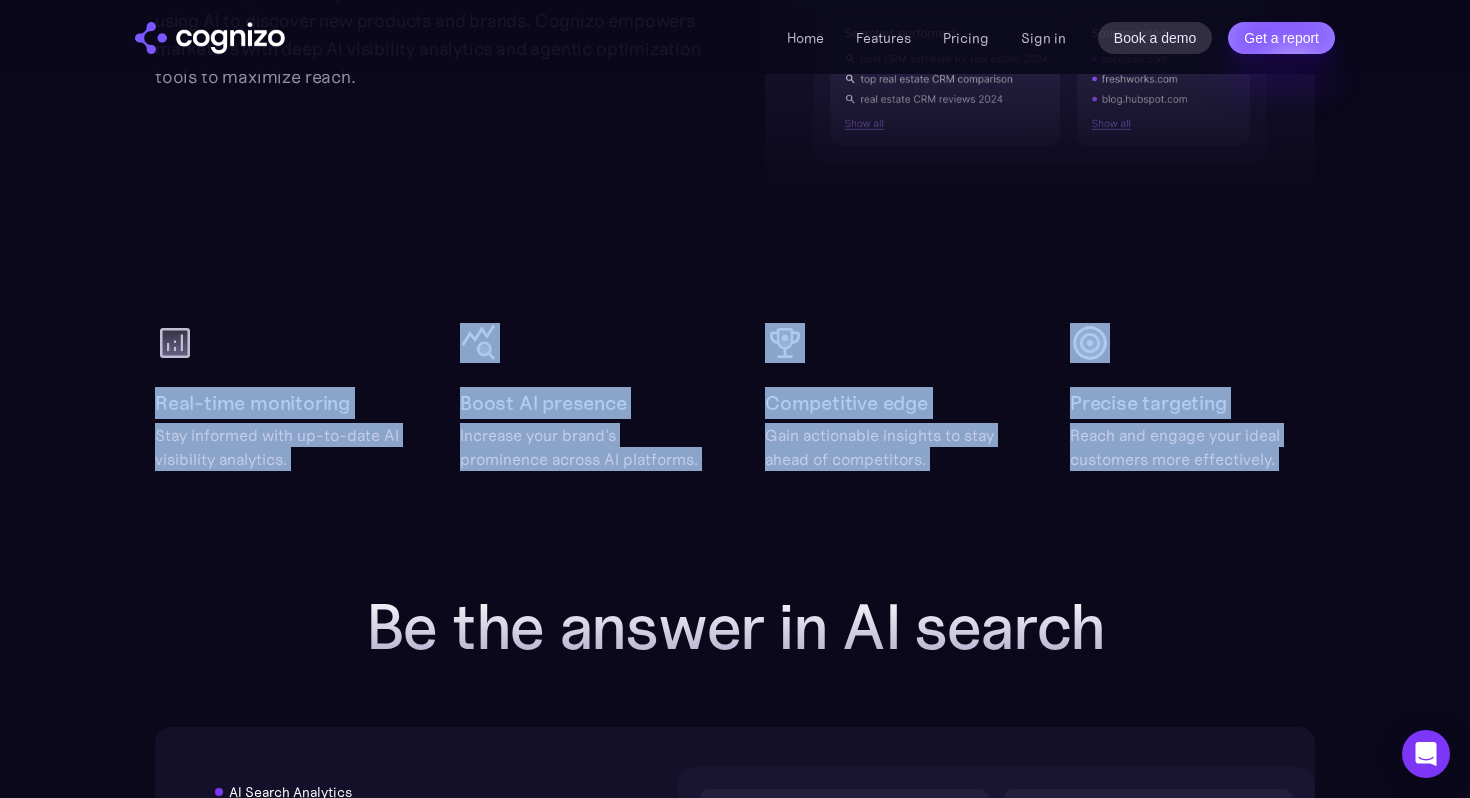 drag, startPoint x: 160, startPoint y: 397, endPoint x: 1227, endPoint y: 505, distance: 1072.4519 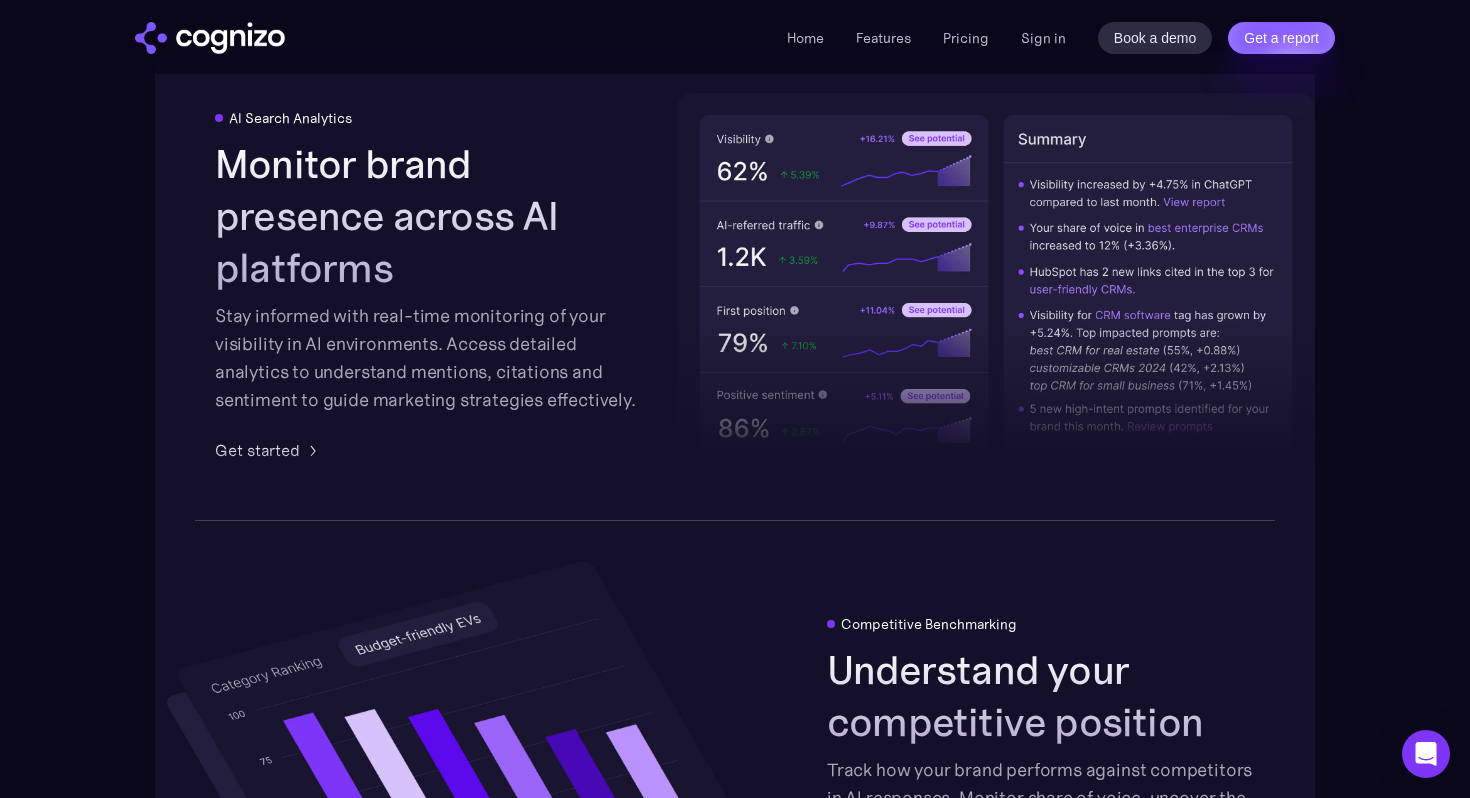 scroll, scrollTop: 2924, scrollLeft: 0, axis: vertical 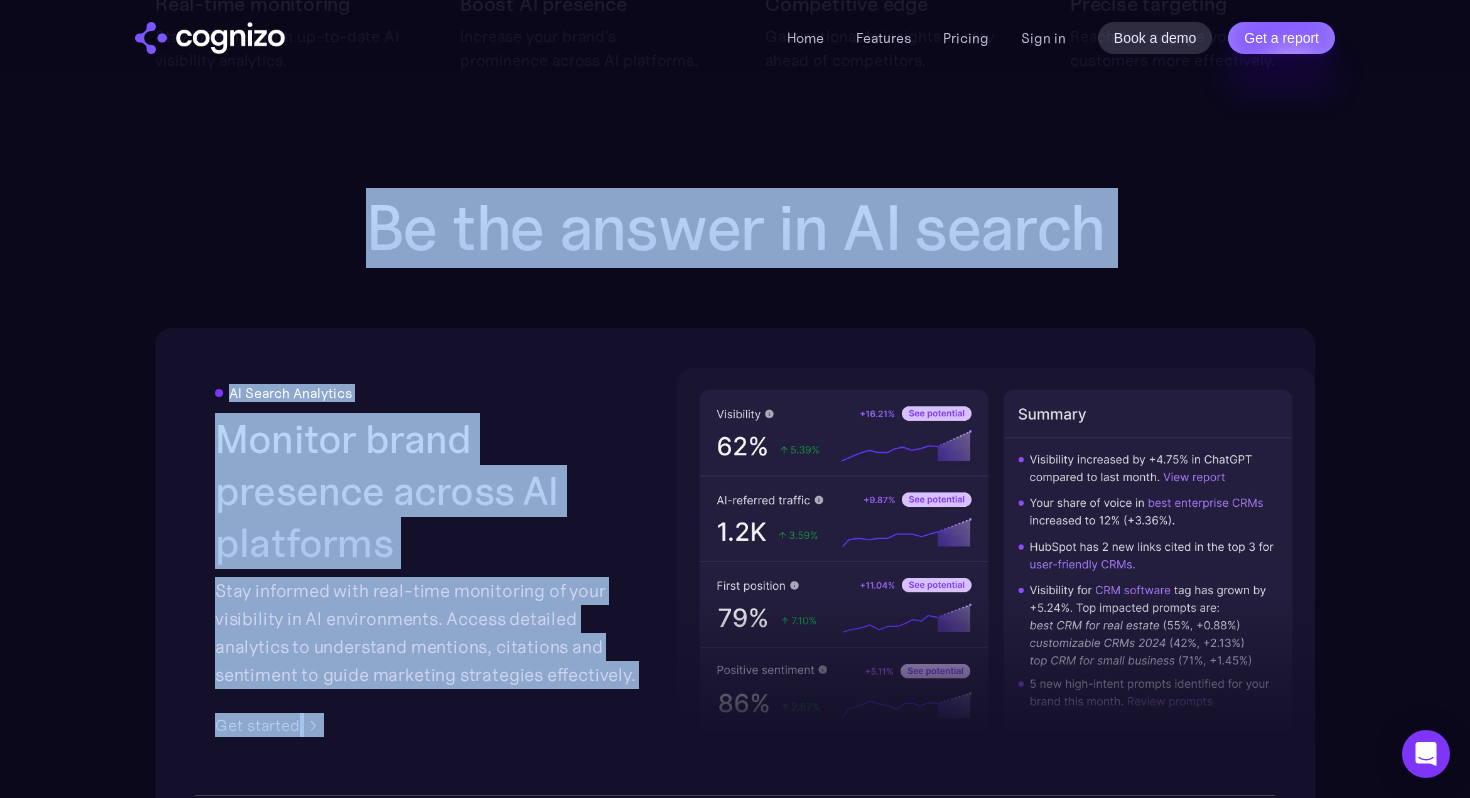 drag, startPoint x: 461, startPoint y: 244, endPoint x: 534, endPoint y: 714, distance: 475.63538 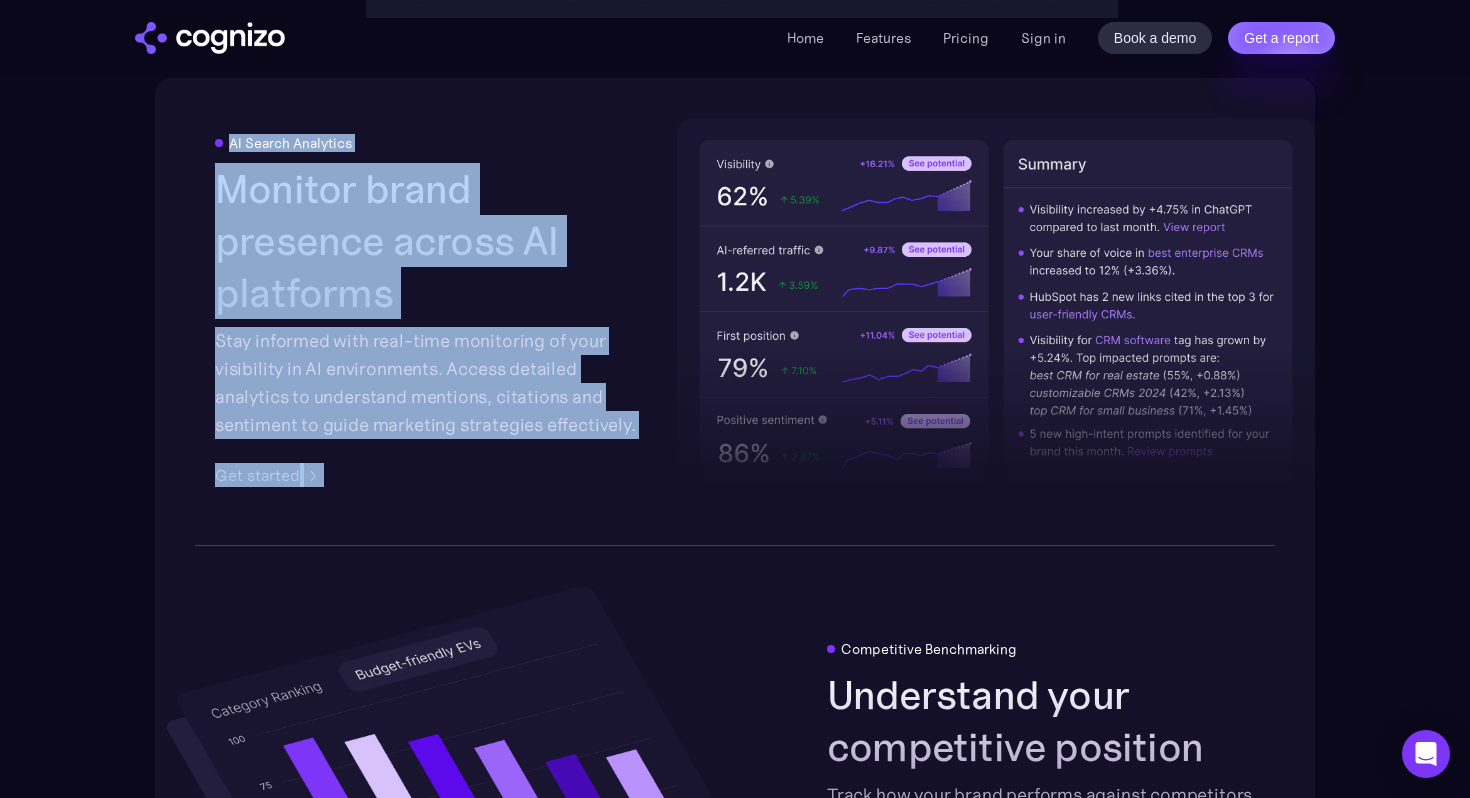 scroll, scrollTop: 3178, scrollLeft: 0, axis: vertical 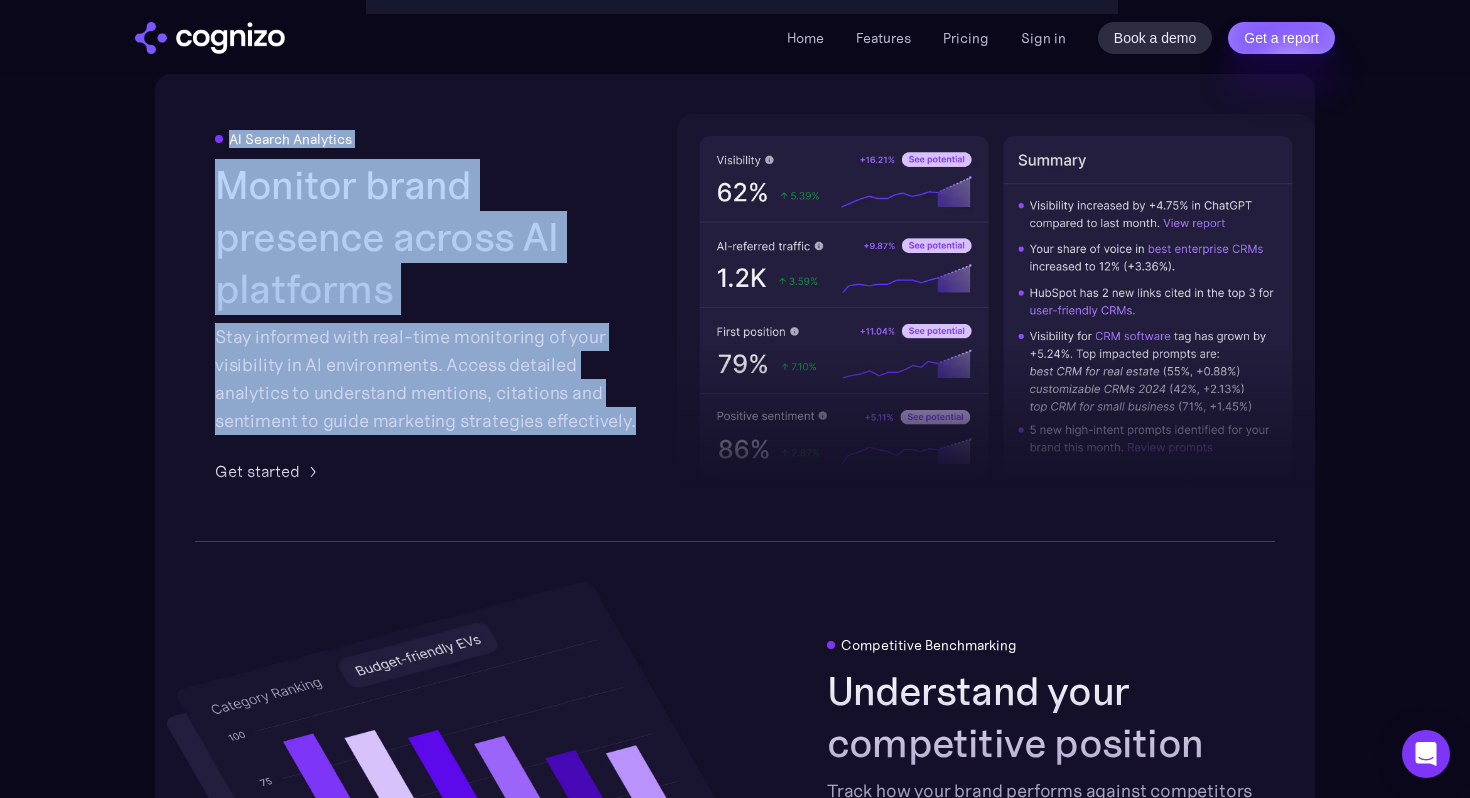 click on "Stay informed with real-time monitoring of your visibility in AI environments. Access detailed analytics to understand mentions, citations and sentiment to guide marketing strategies effectively." at bounding box center [429, 379] 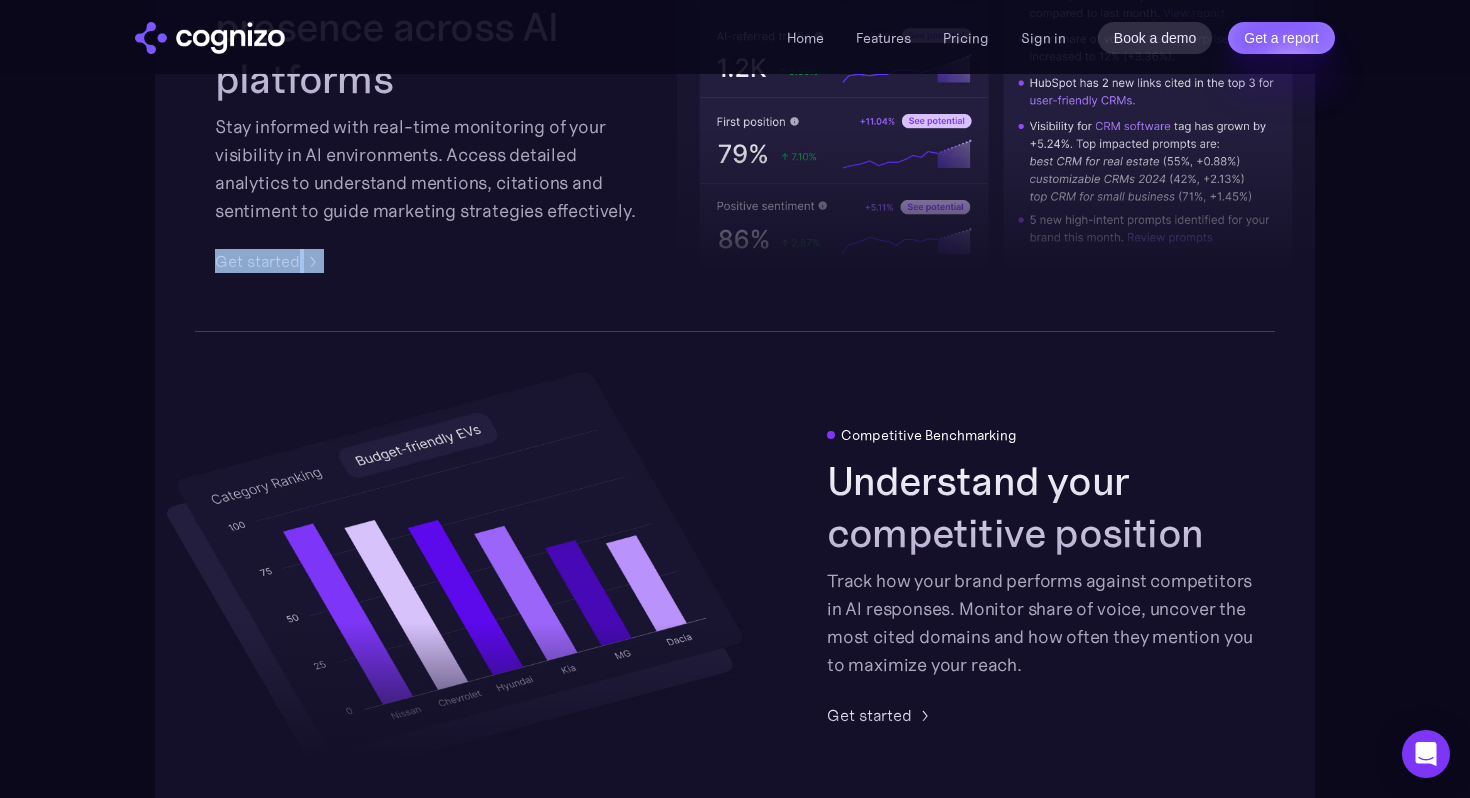 scroll, scrollTop: 3452, scrollLeft: 0, axis: vertical 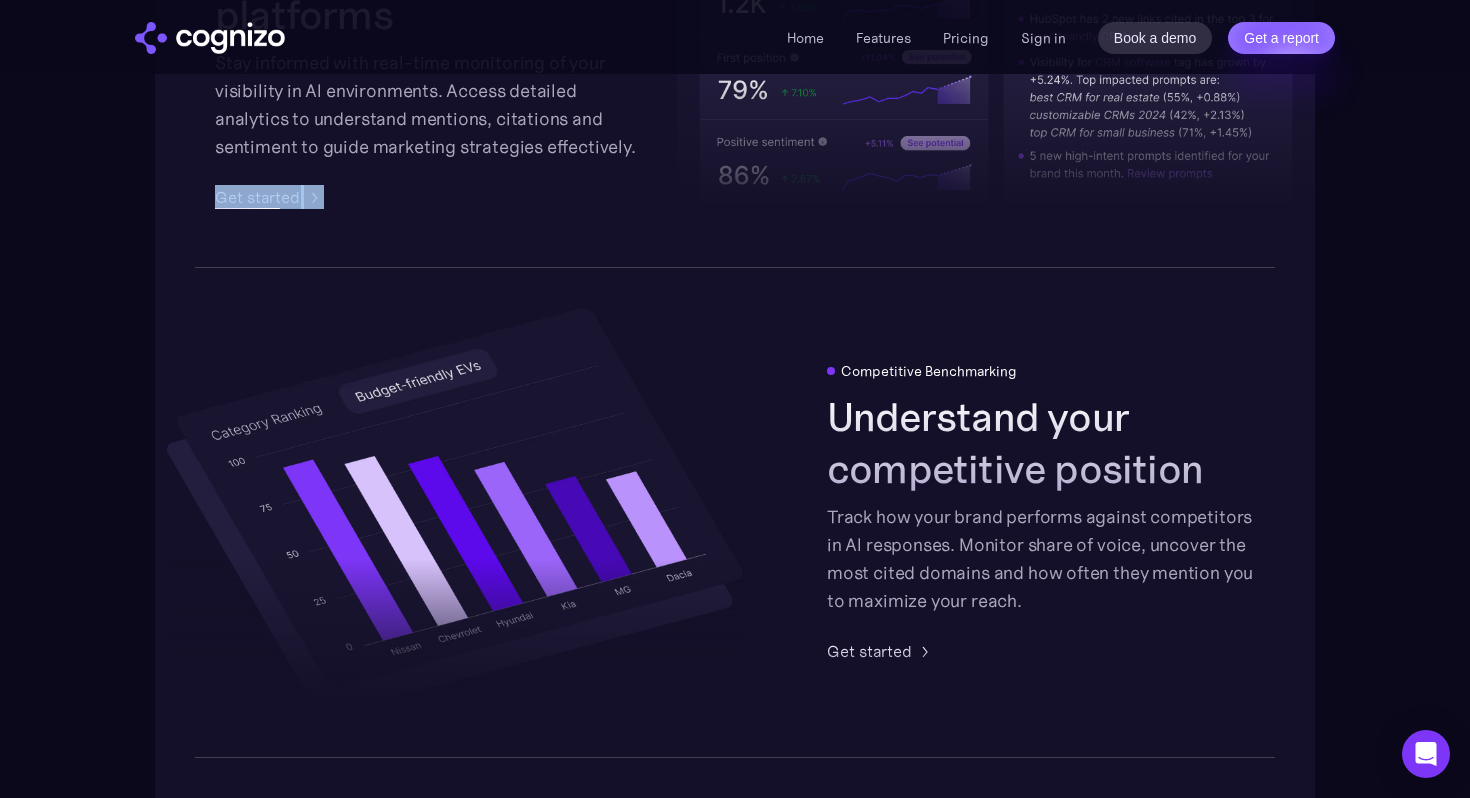 click on "Get started" at bounding box center (257, 197) 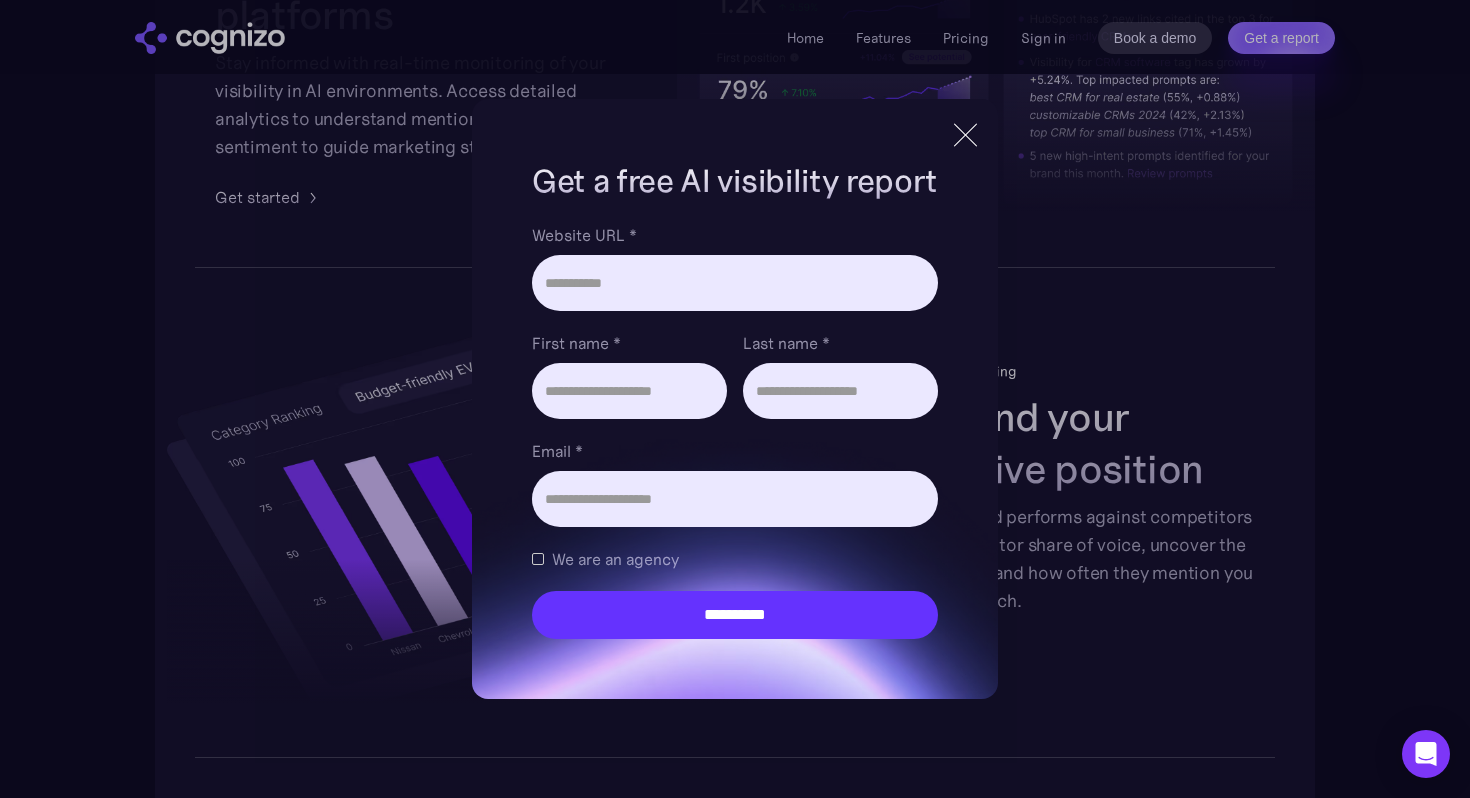 click at bounding box center (965, 135) 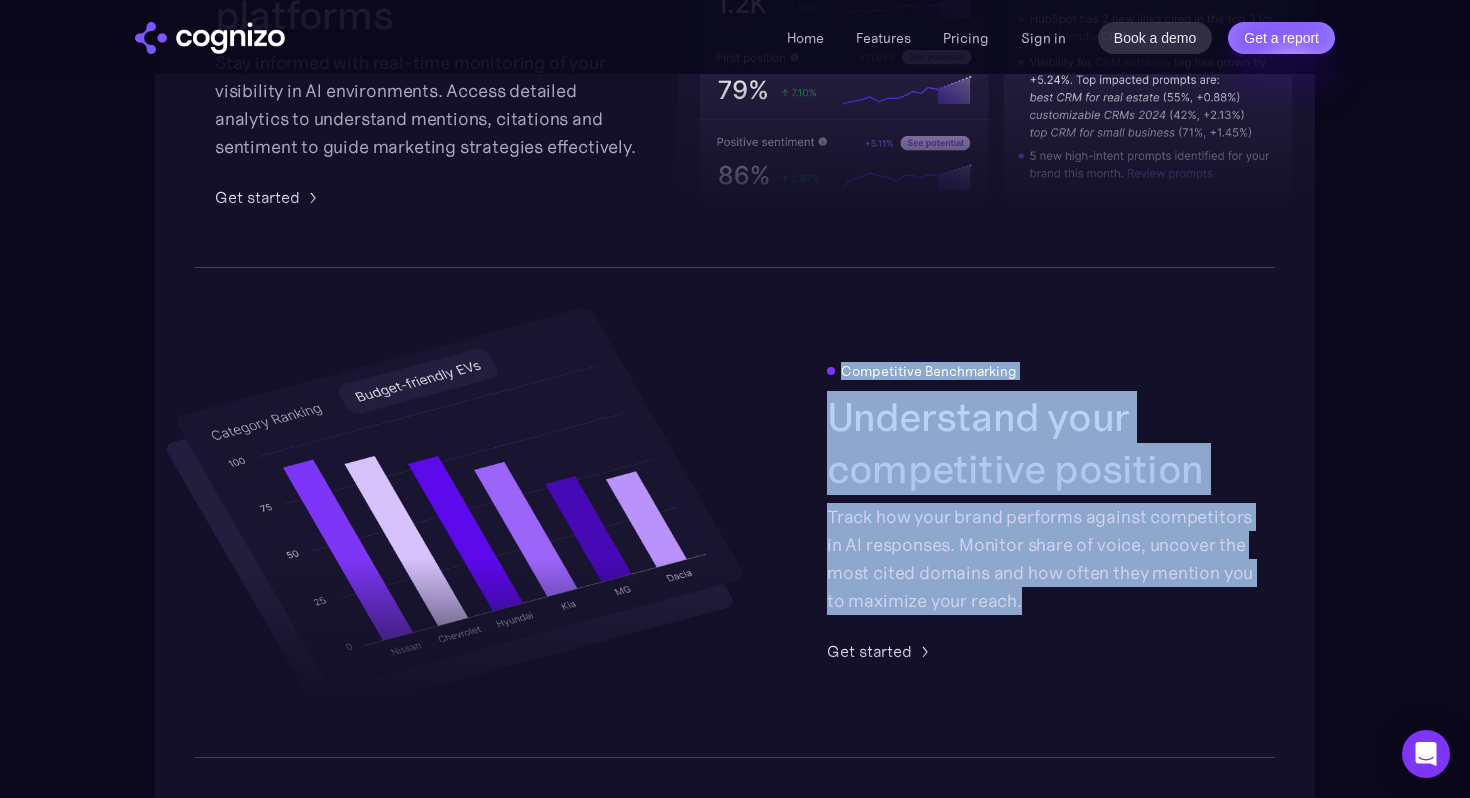 drag, startPoint x: 830, startPoint y: 375, endPoint x: 1062, endPoint y: 606, distance: 327.3912 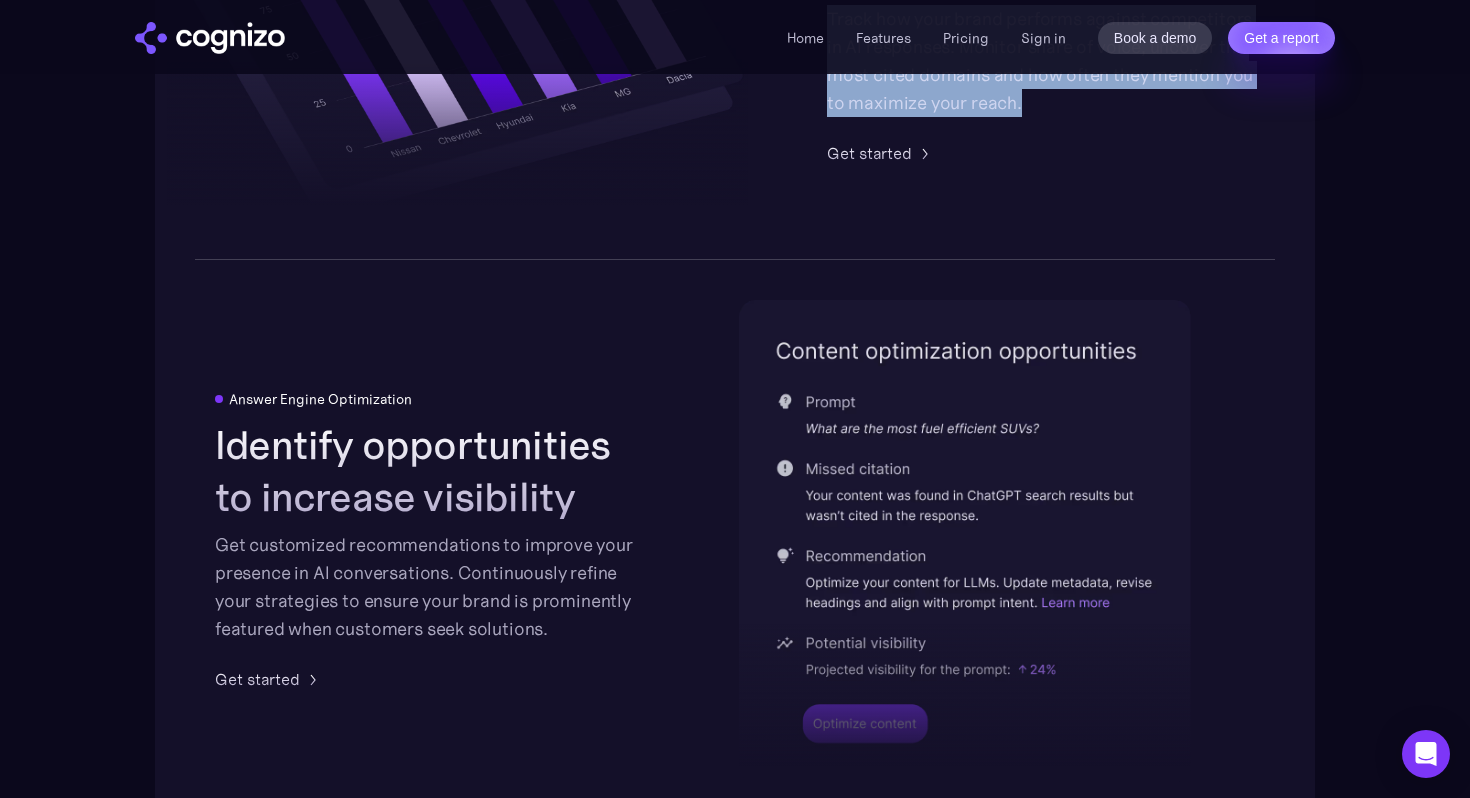 scroll, scrollTop: 4059, scrollLeft: 0, axis: vertical 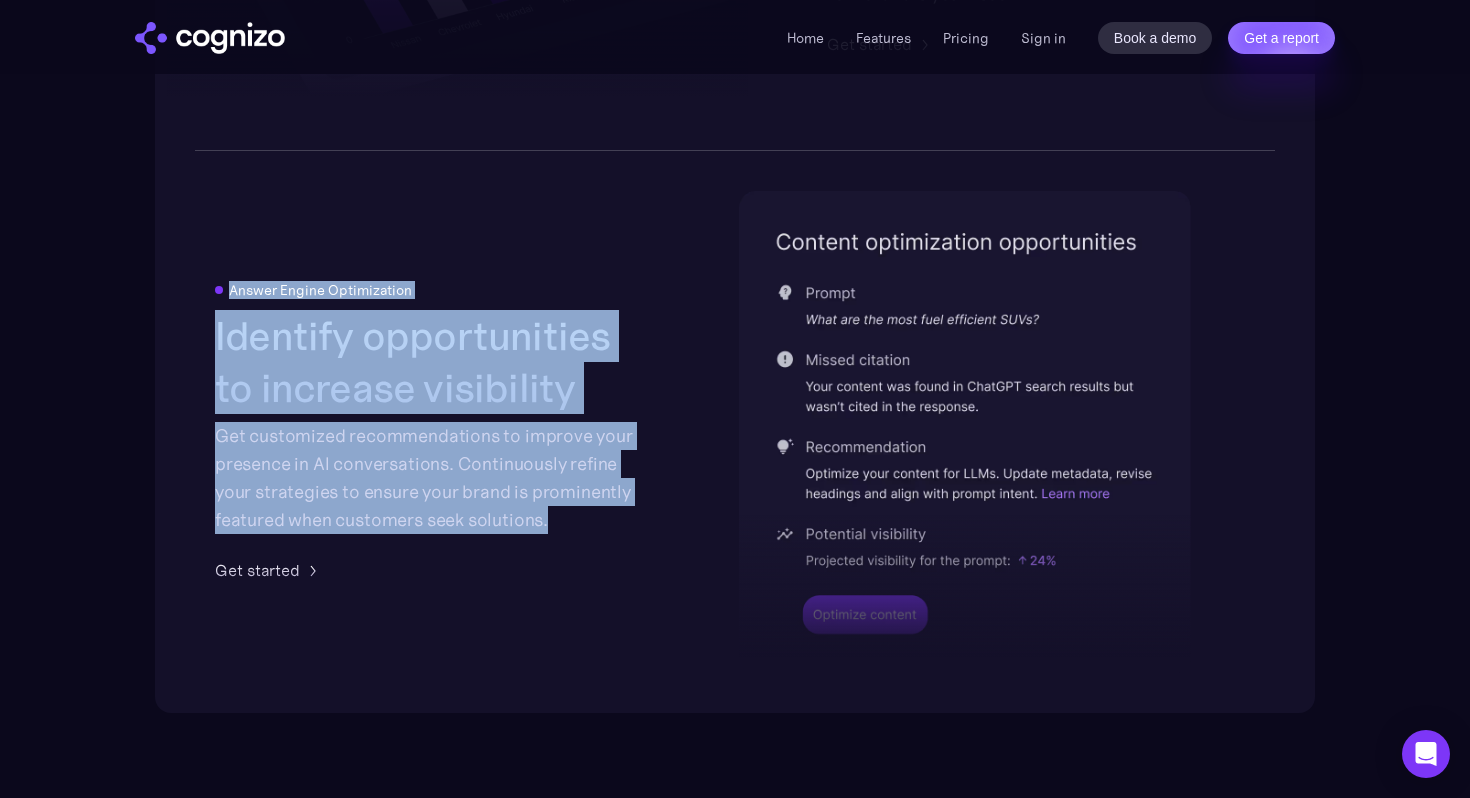 drag, startPoint x: 226, startPoint y: 285, endPoint x: 581, endPoint y: 524, distance: 427.9556 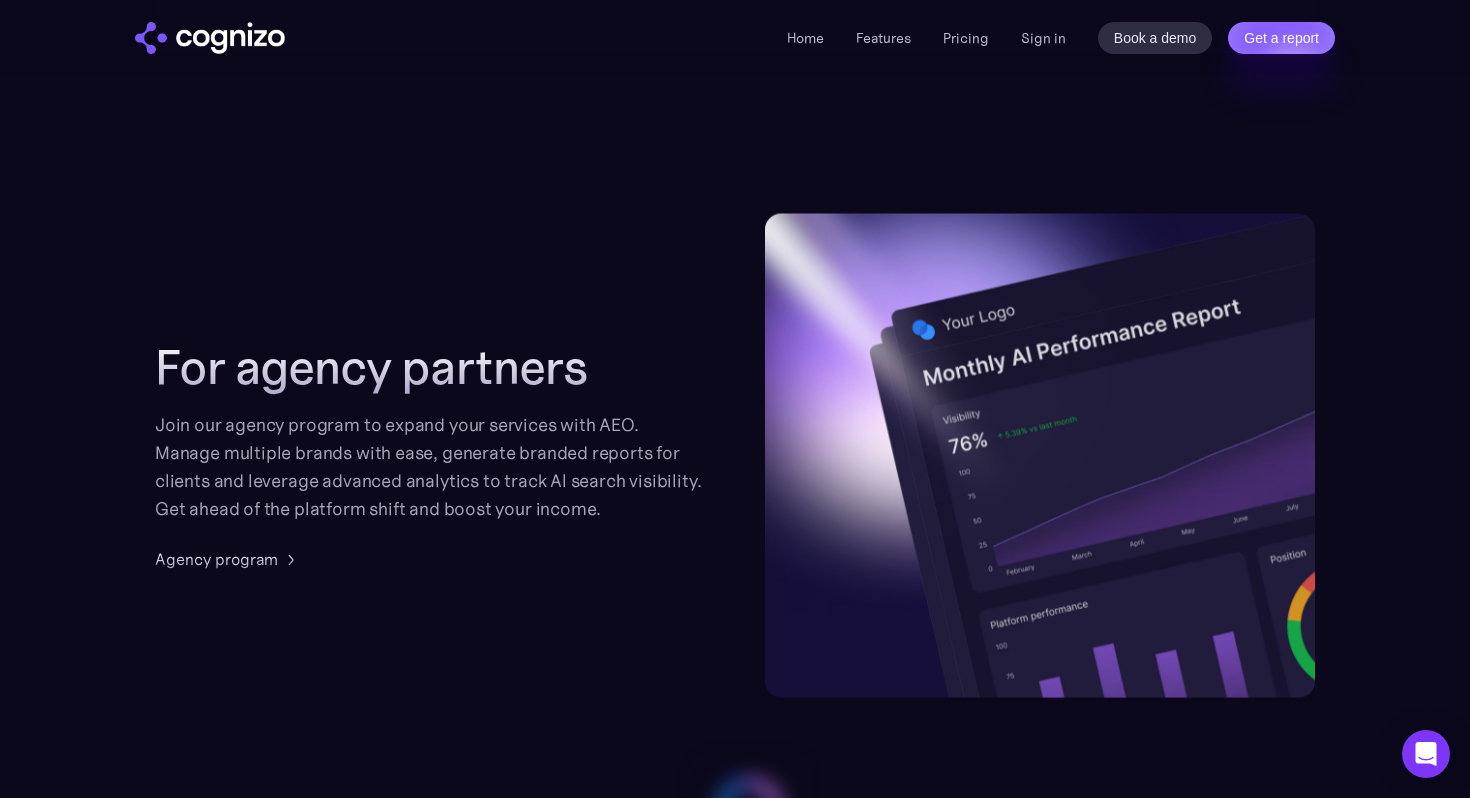 scroll, scrollTop: 4721, scrollLeft: 0, axis: vertical 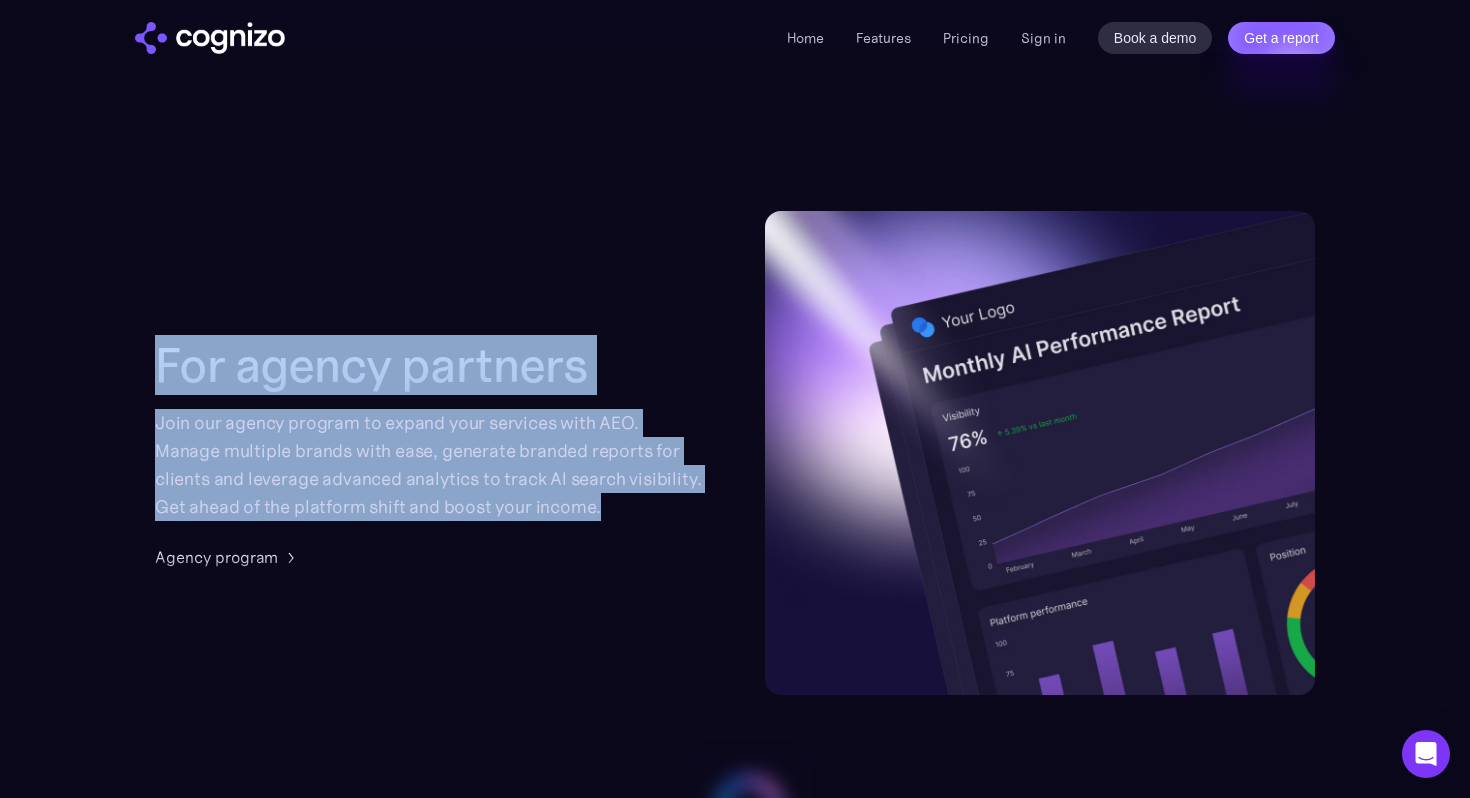 drag, startPoint x: 169, startPoint y: 364, endPoint x: 632, endPoint y: 501, distance: 482.84366 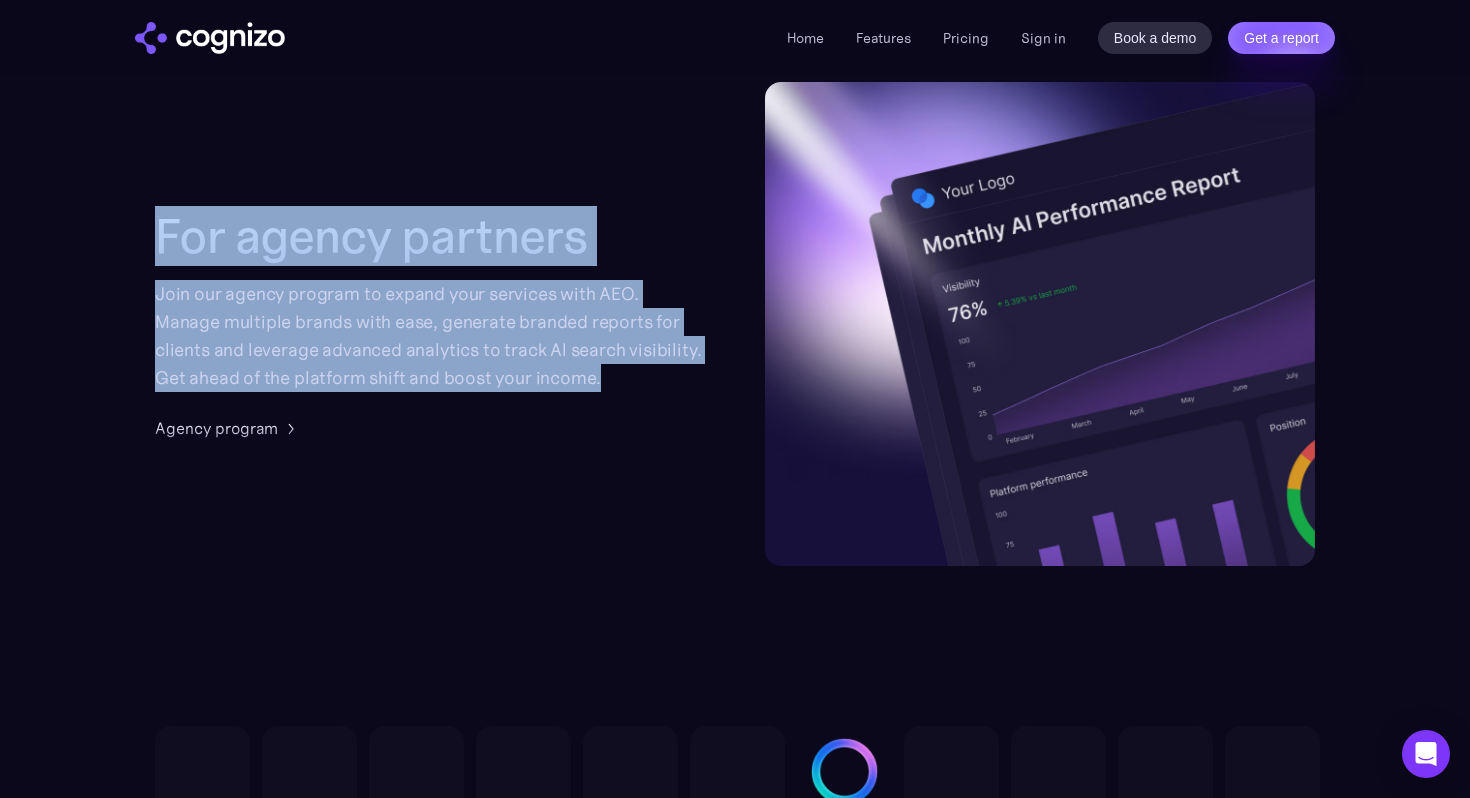 scroll, scrollTop: 4780, scrollLeft: 0, axis: vertical 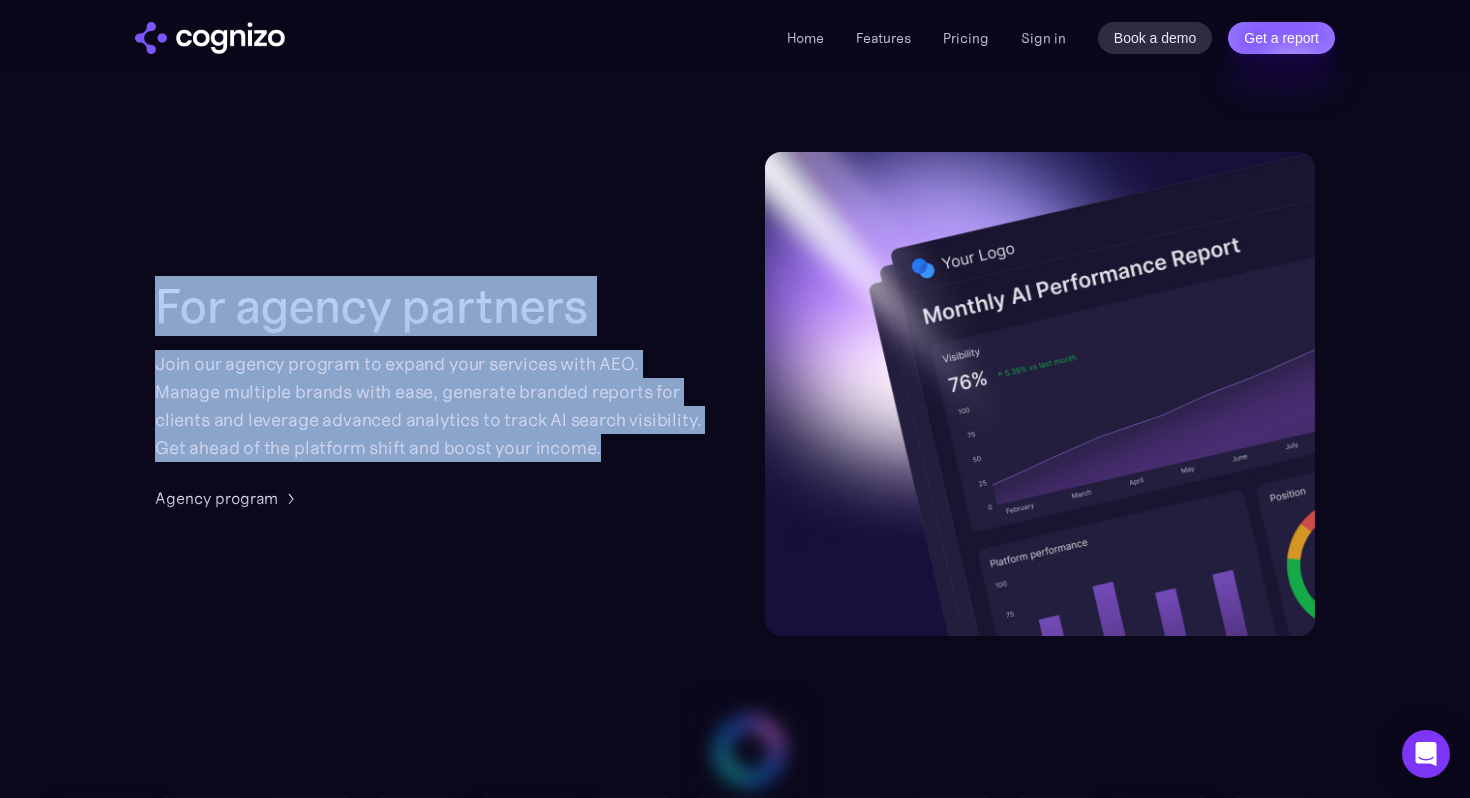 click at bounding box center [290, 498] 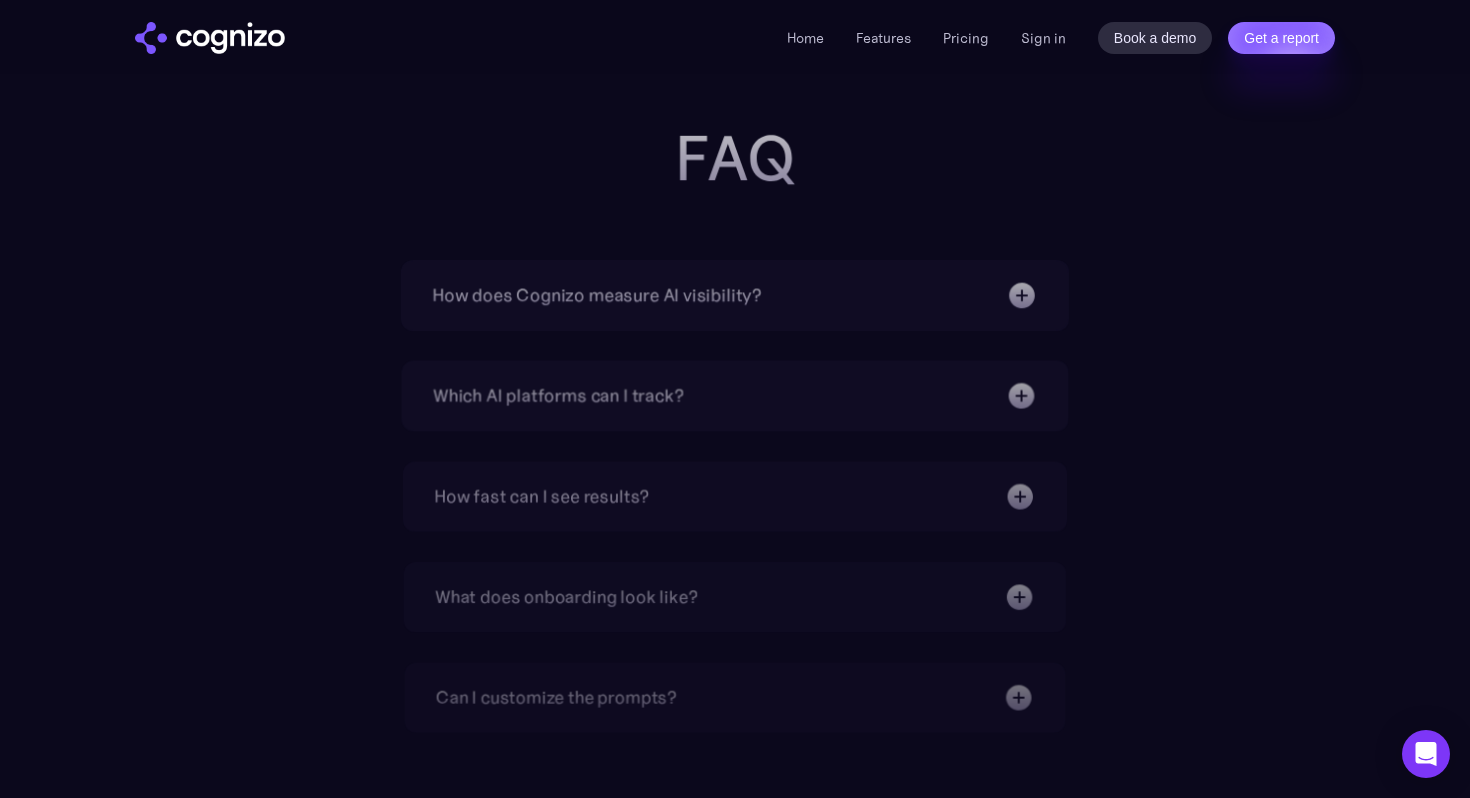 scroll, scrollTop: 6327, scrollLeft: 0, axis: vertical 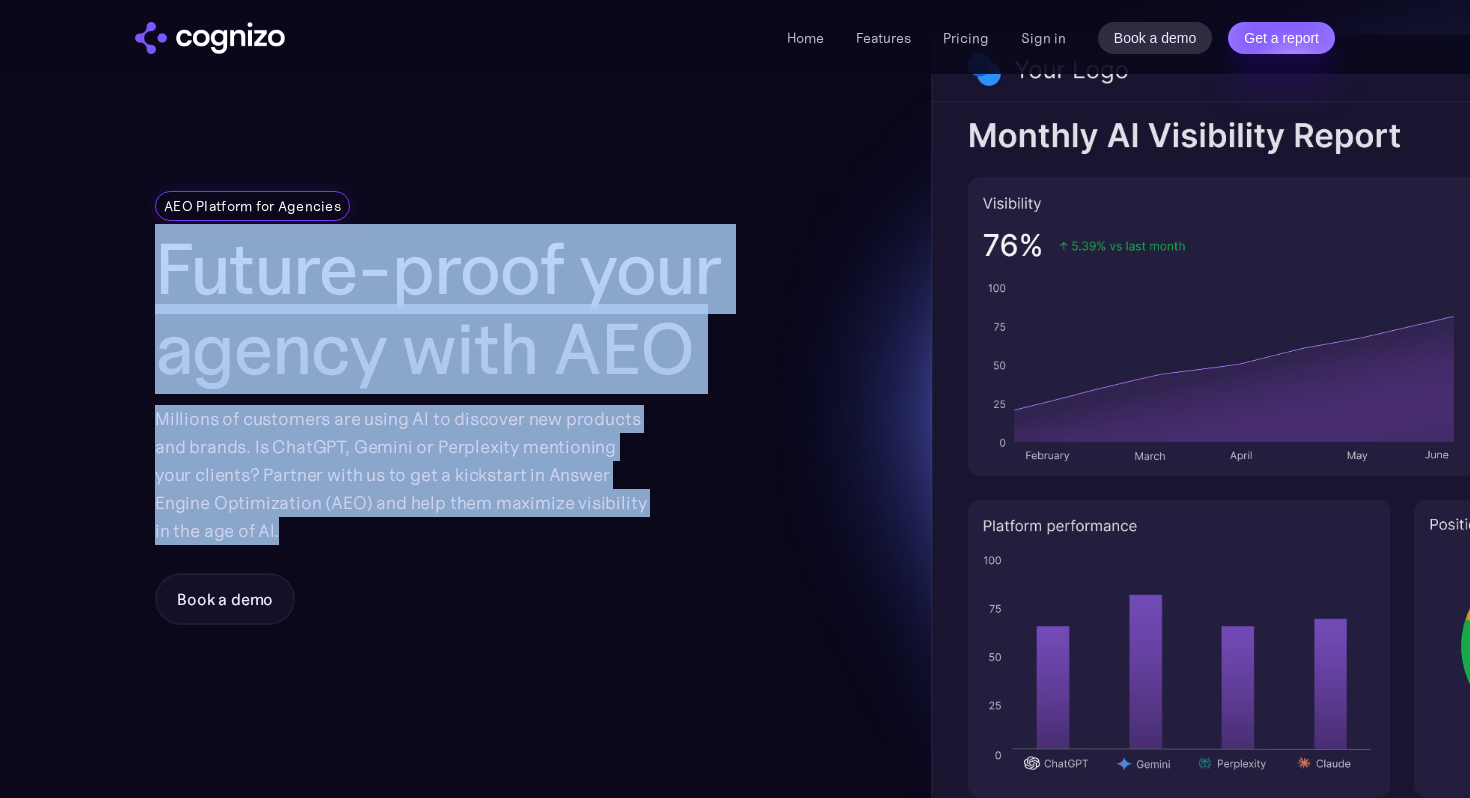 drag, startPoint x: 136, startPoint y: 263, endPoint x: 532, endPoint y: 544, distance: 485.56873 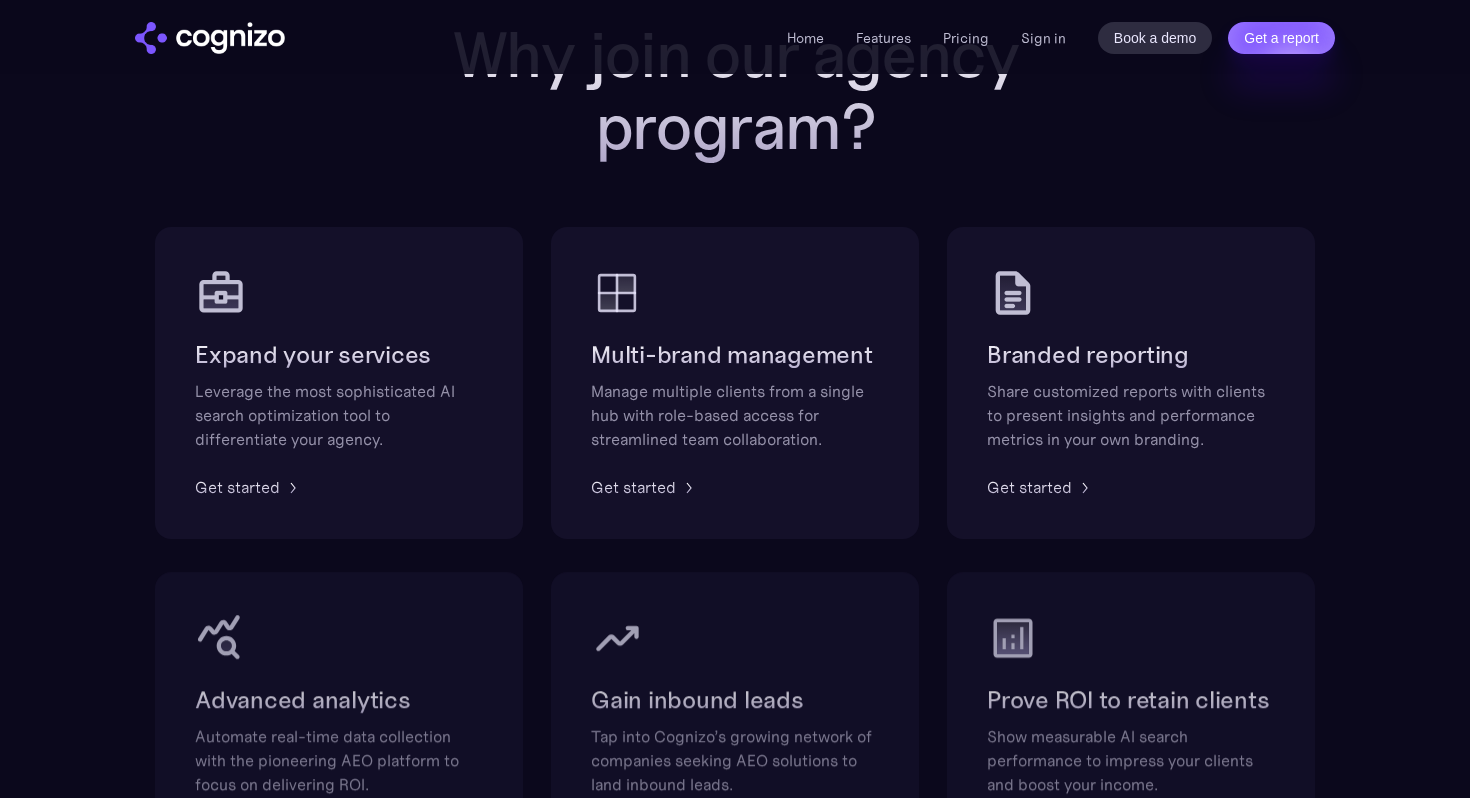 scroll, scrollTop: 1046, scrollLeft: 0, axis: vertical 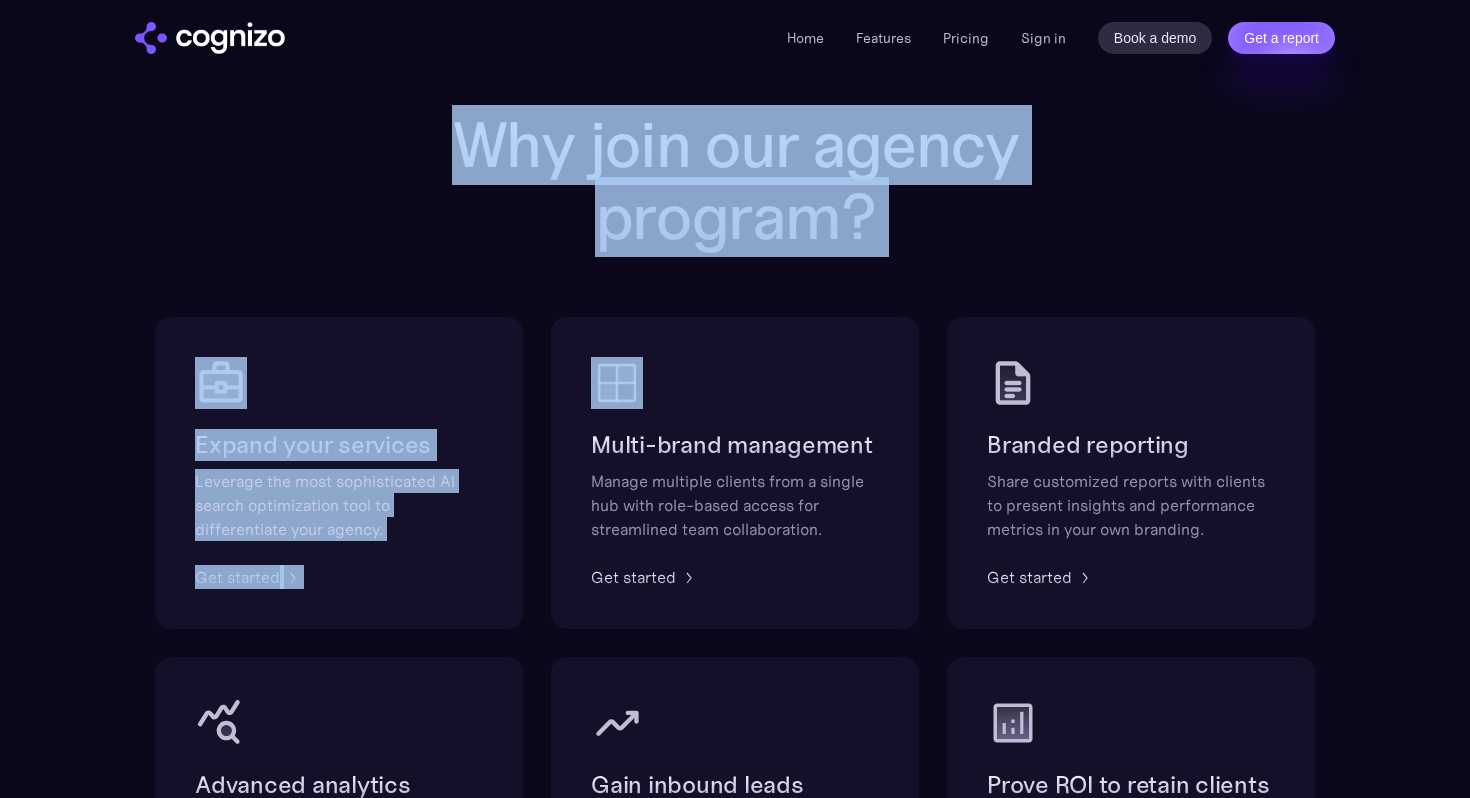 drag, startPoint x: 474, startPoint y: 113, endPoint x: 883, endPoint y: 403, distance: 501.3791 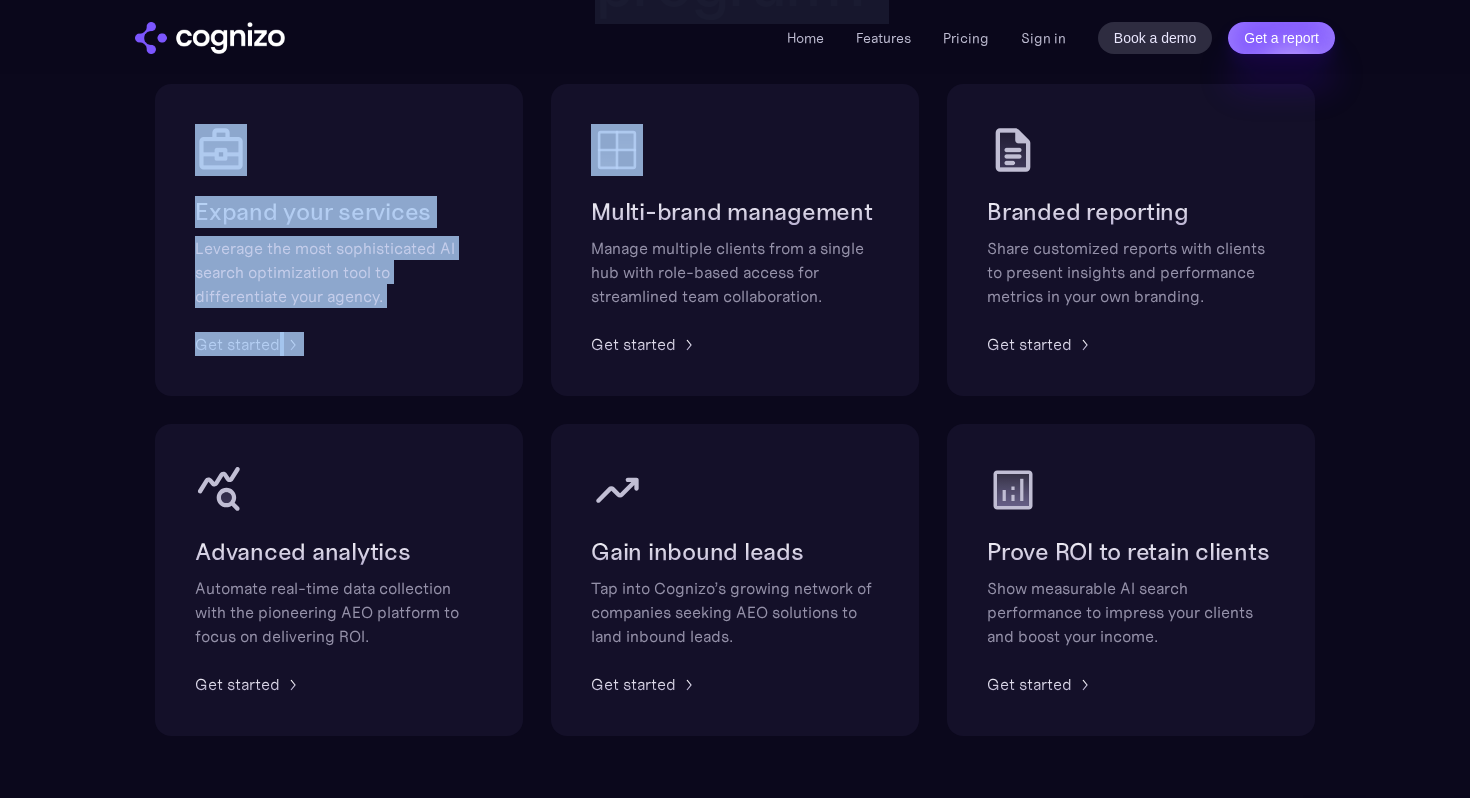 scroll, scrollTop: 1438, scrollLeft: 0, axis: vertical 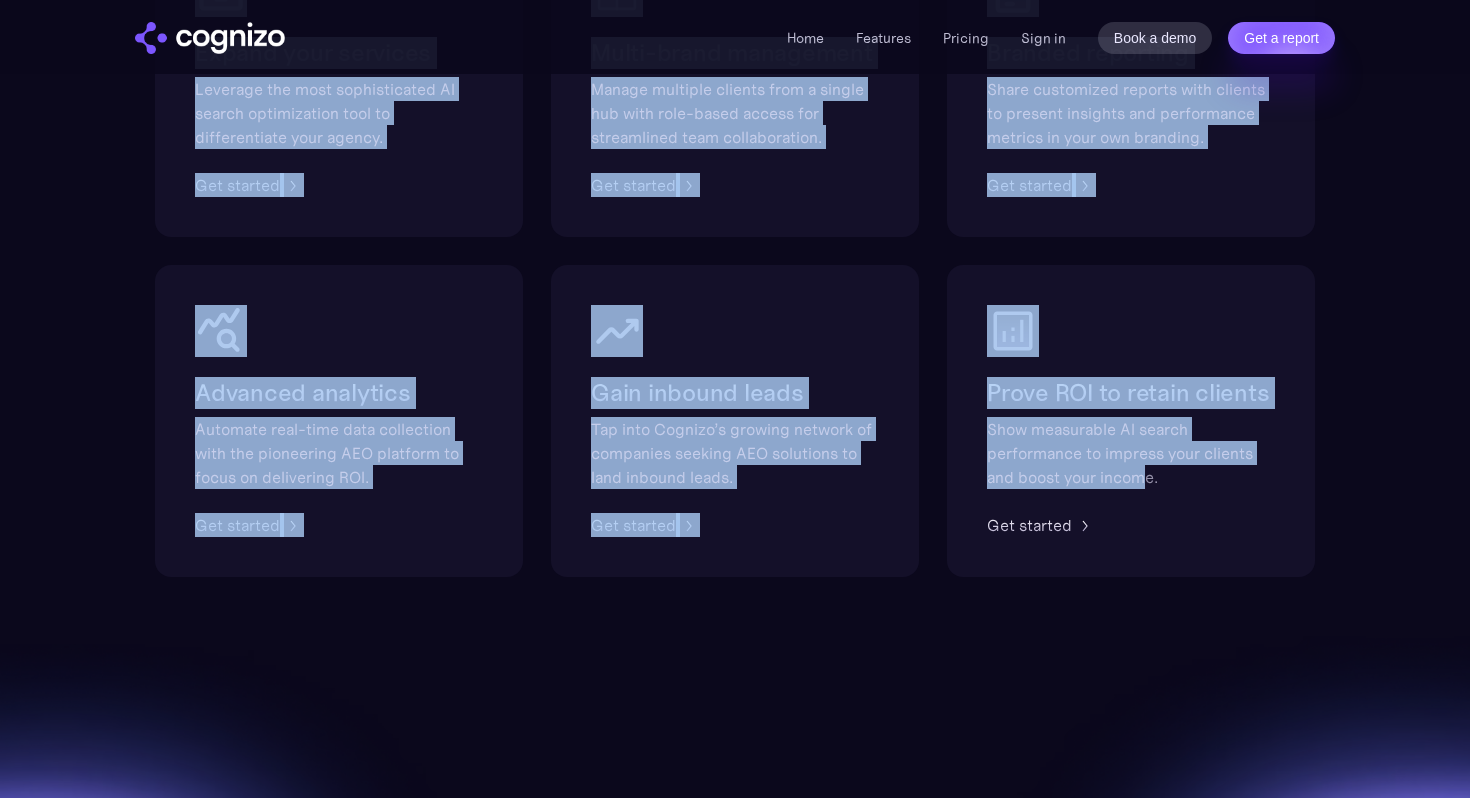 click on "Show measurable AI search performance to impress your clients and boost your income." at bounding box center (1131, 453) 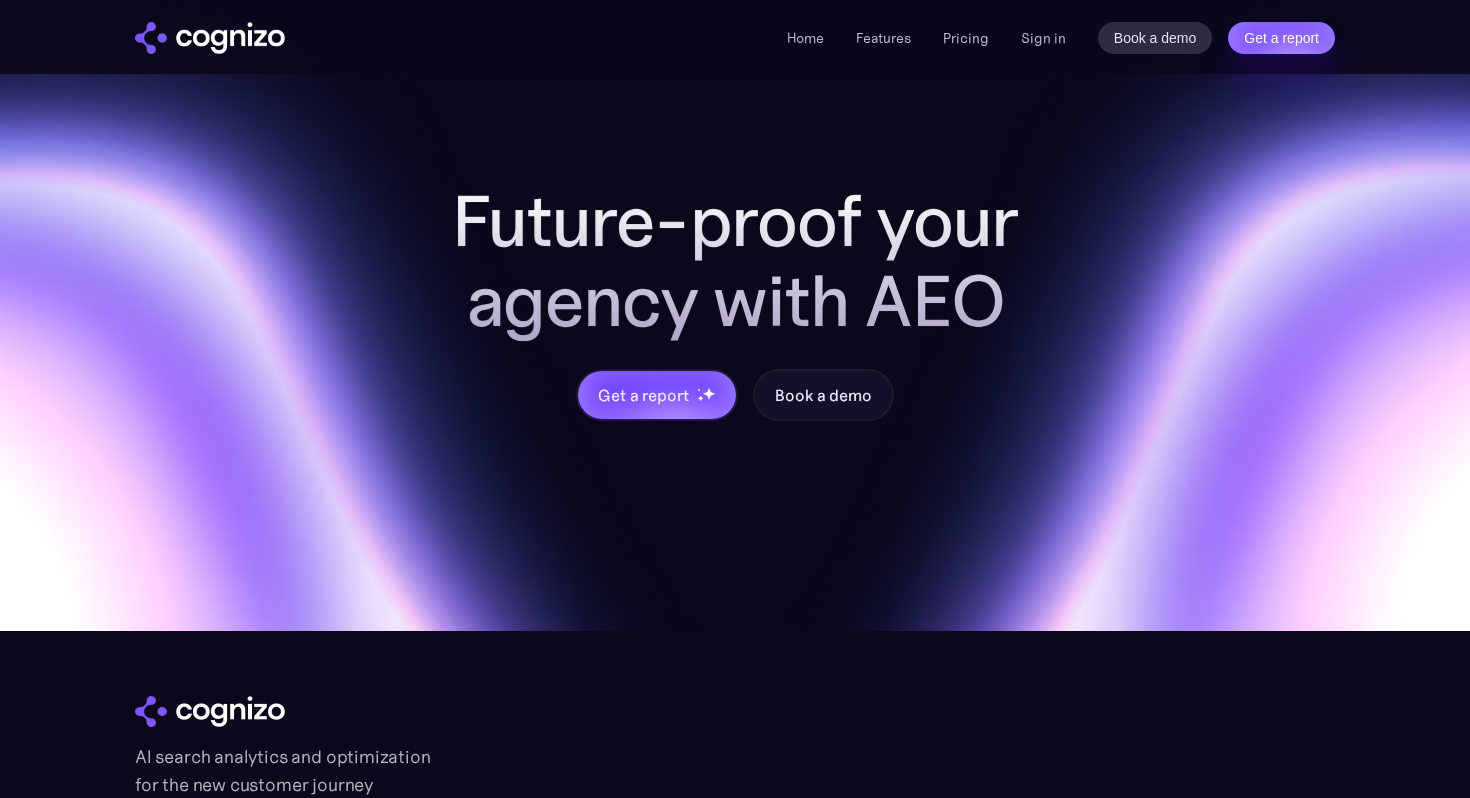 copy on "Why join our agency program? Expand your services Leverage the most sophisticated AI search optimization tool to differentiate your agency. Get started Multi-brand management Manage multiple clients from a single hub with role-based access for streamlined team collaboration. Get started Branded reporting Share customized reports with clients to present insights and performance metrics in your own branding. Get started Advanced analytics Automate real-time data collection with the pioneering AEO platform to focus on delivering ROI. Get started Gain inbound leads Tap into Cognizo’s growing network of companies seeking AEO solutions to land inbound leads. Get started Prove ROI to retain clients Show measurable AI search performance to impress your clients and boost your incom" 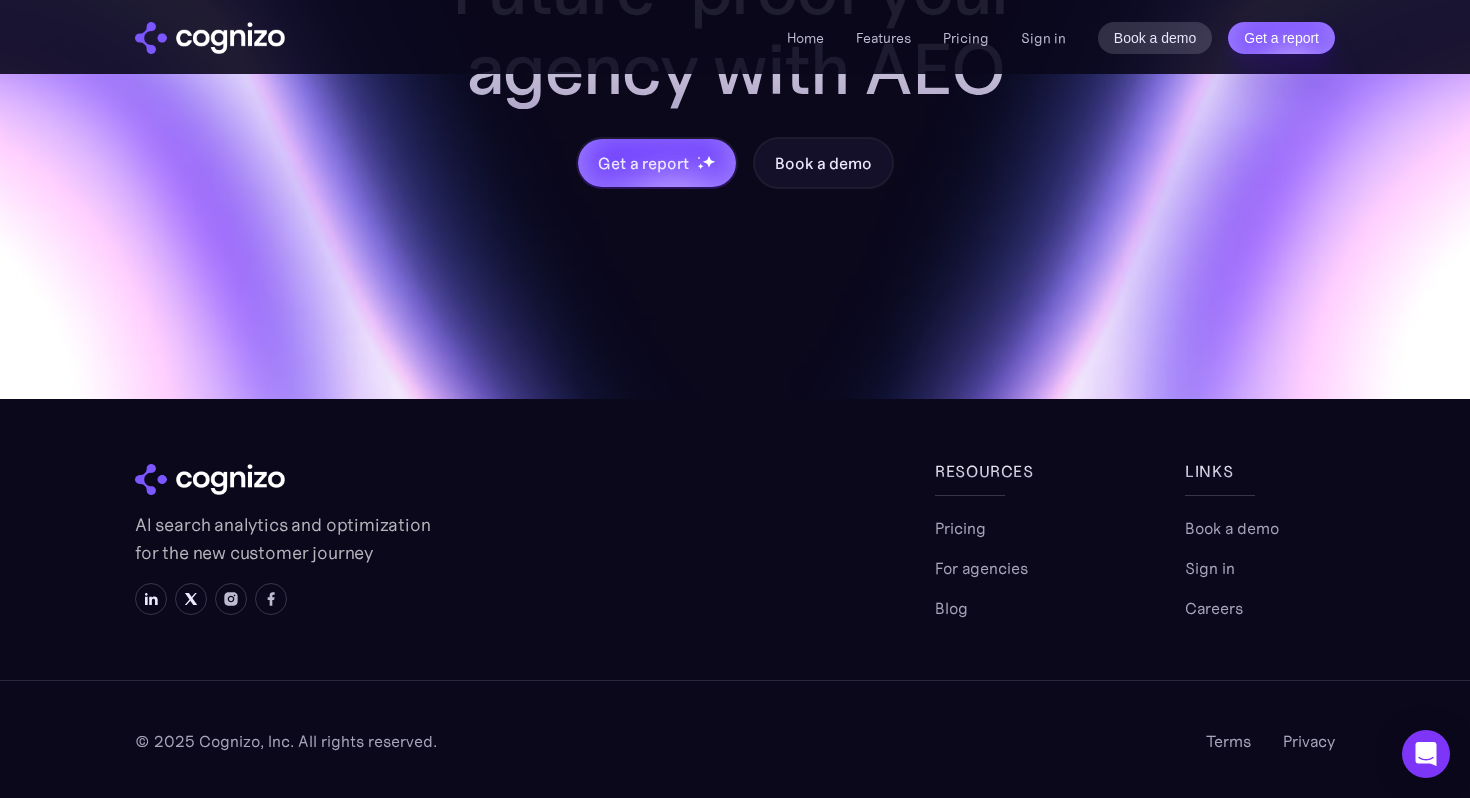 scroll, scrollTop: 652, scrollLeft: 0, axis: vertical 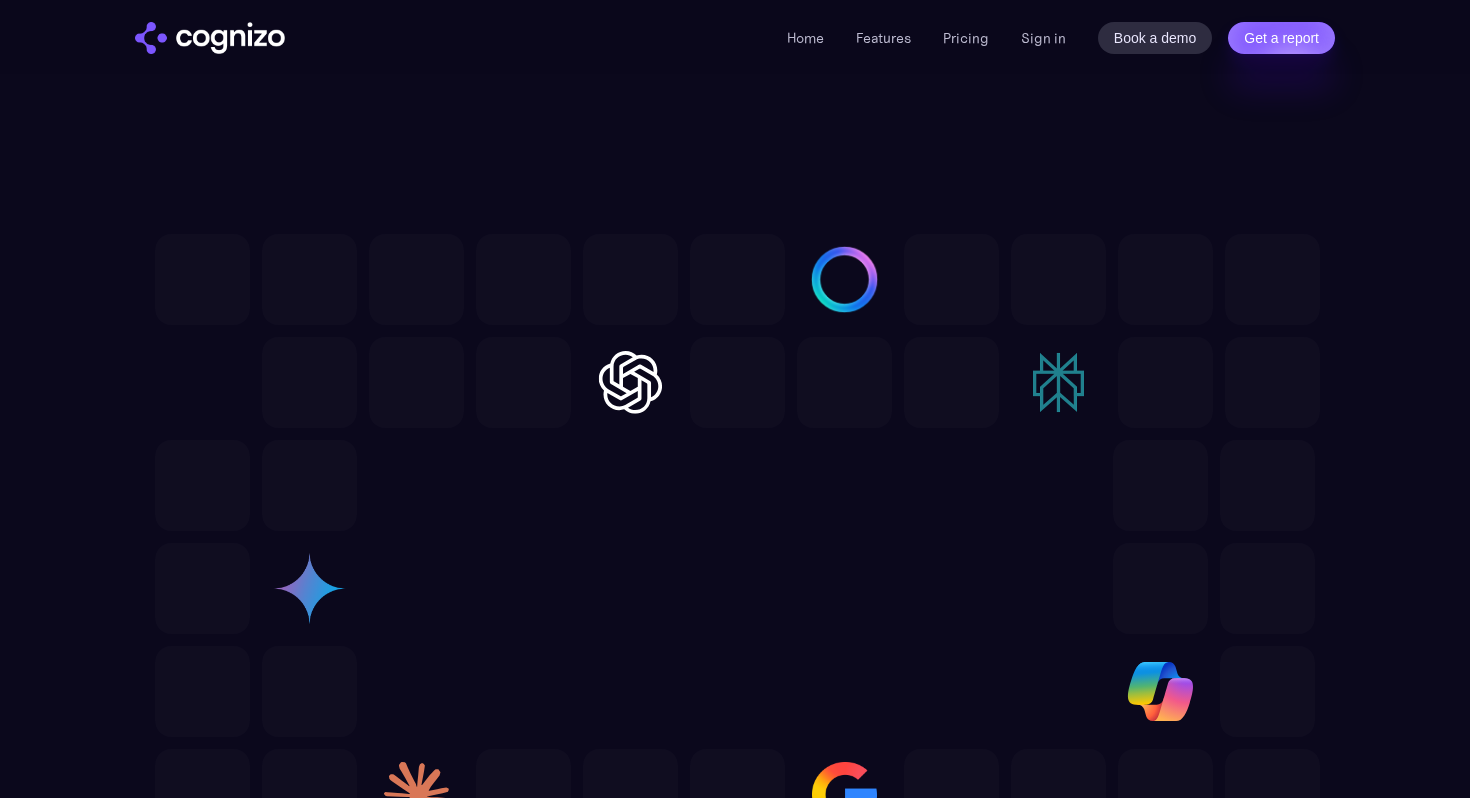 click on "How does Cognizo measure AI visibility? We run prompts on each AI platform continuously to collect millions of responses daily, tracking where and how your brand appears in AI-generated answers, analyzing citations, sentiment and rankings." at bounding box center [735, 1275] 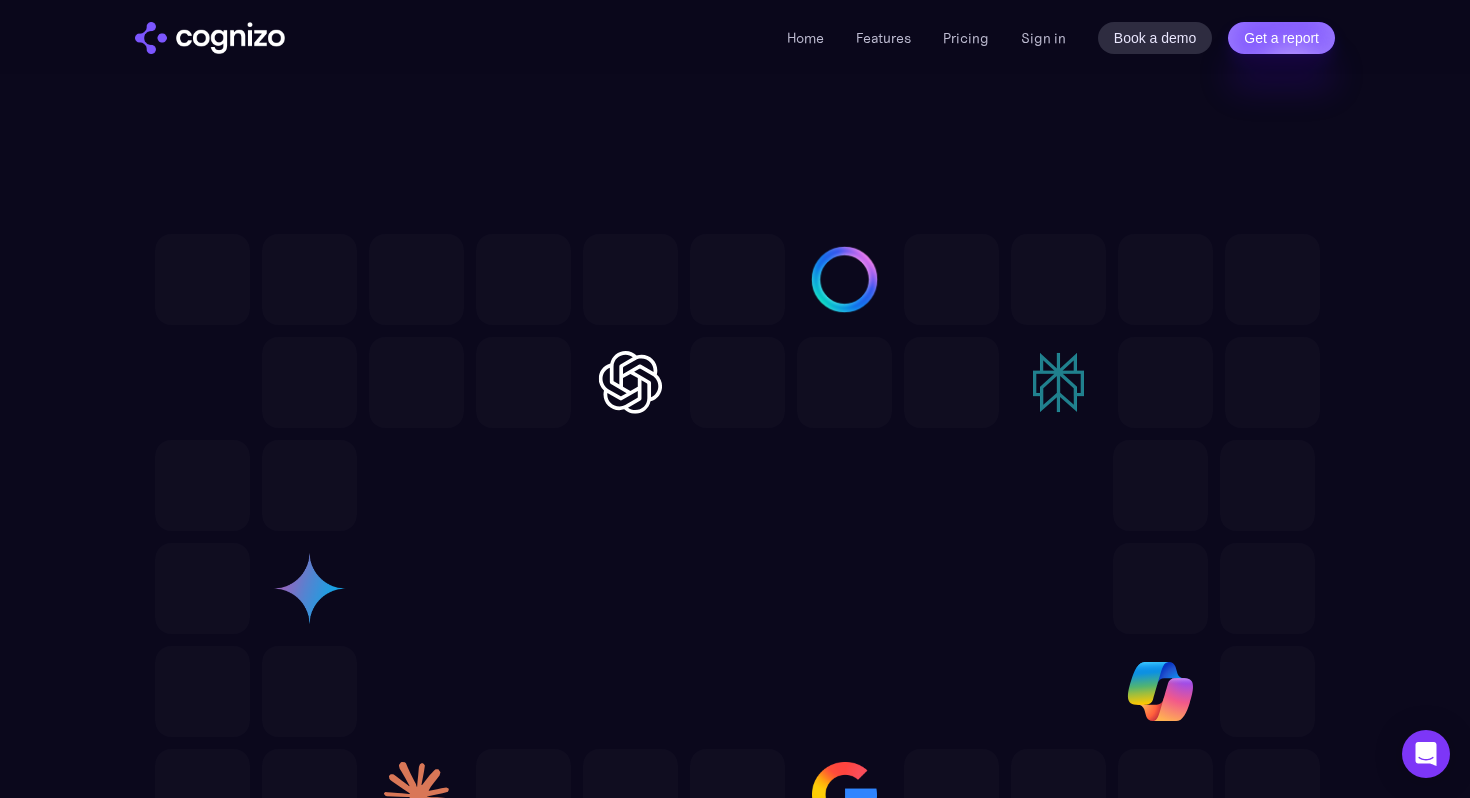 click on "How fast can I see results?" at bounding box center [537, 1691] 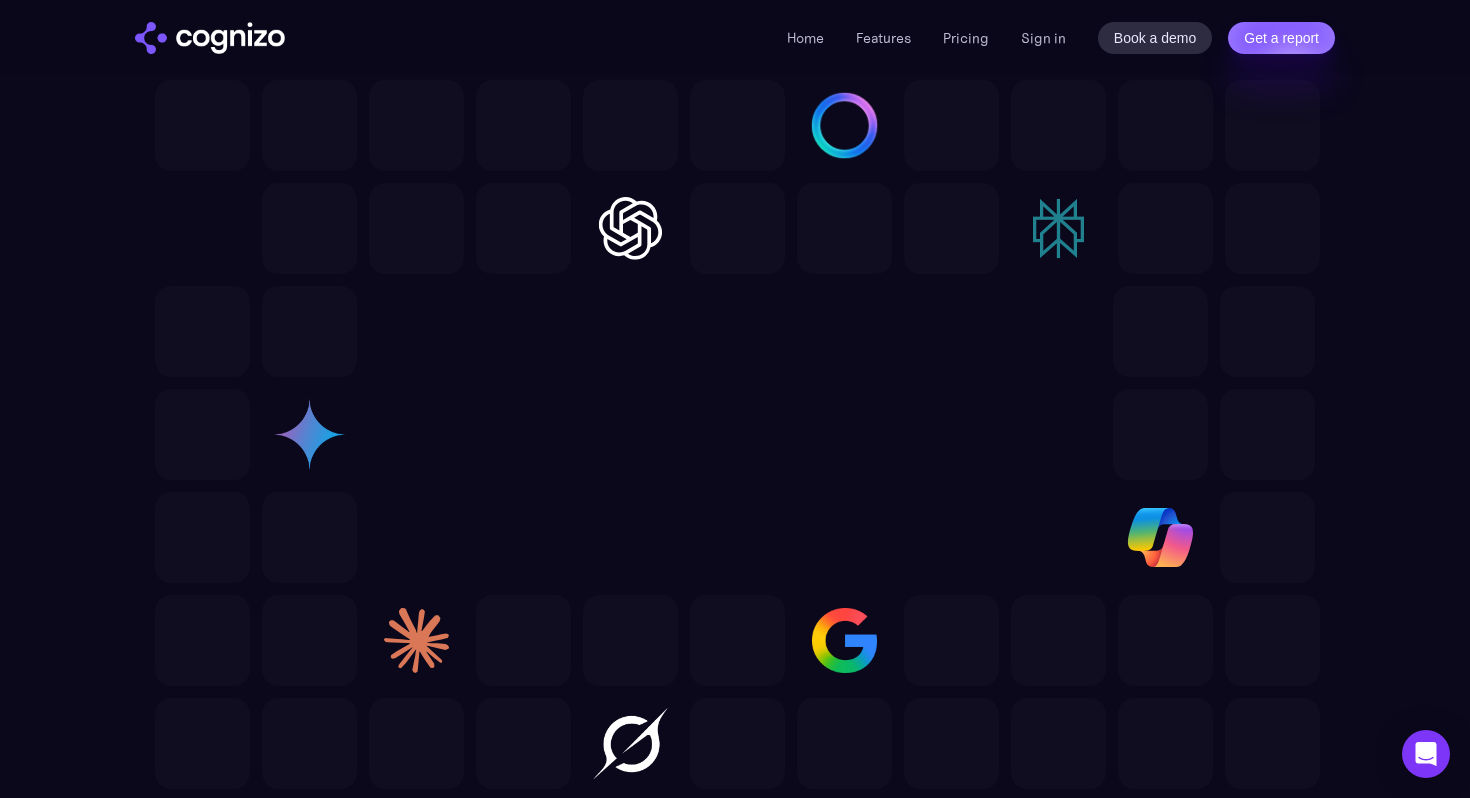 scroll, scrollTop: 5725, scrollLeft: 0, axis: vertical 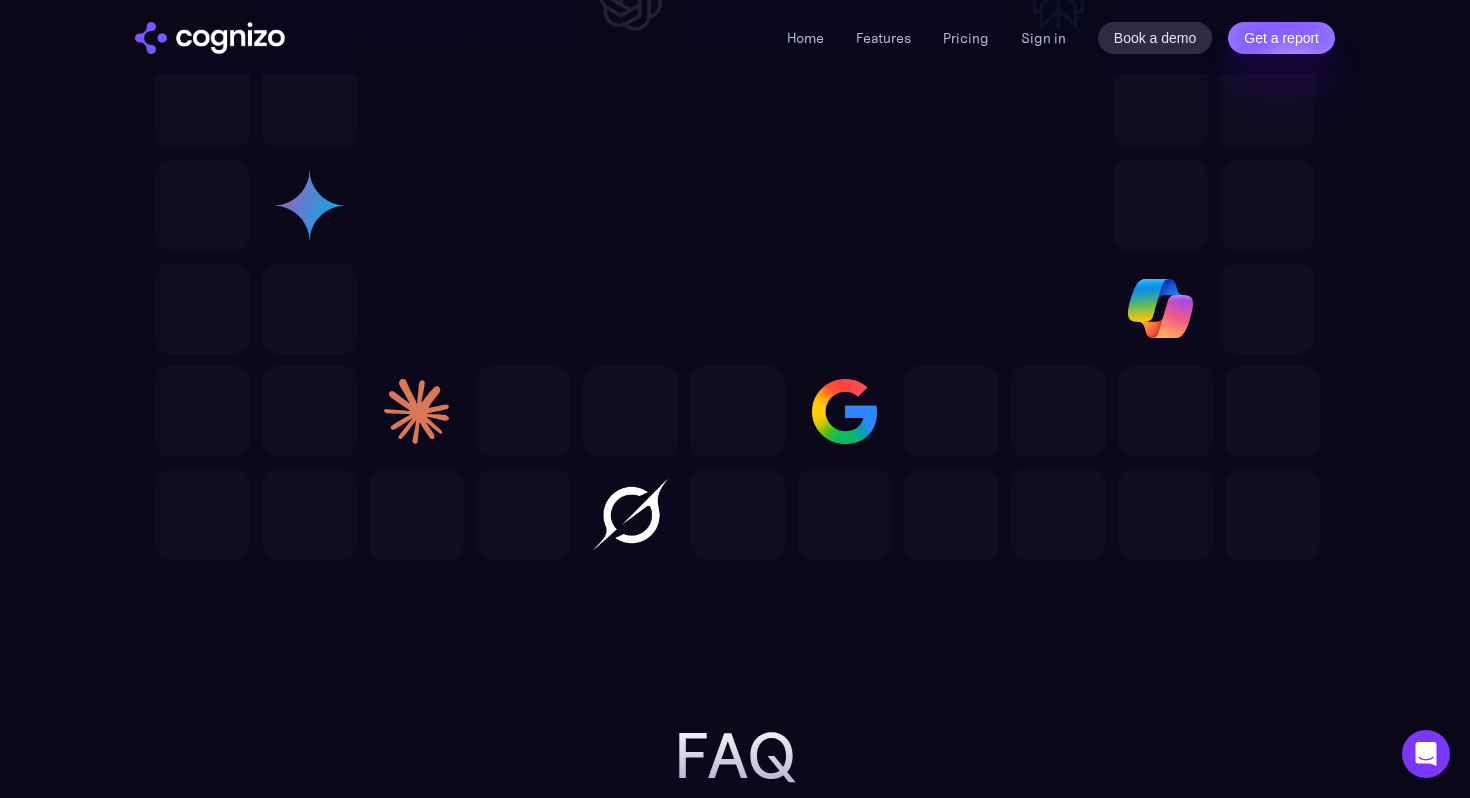 drag, startPoint x: 420, startPoint y: 218, endPoint x: 757, endPoint y: 333, distance: 356.08145 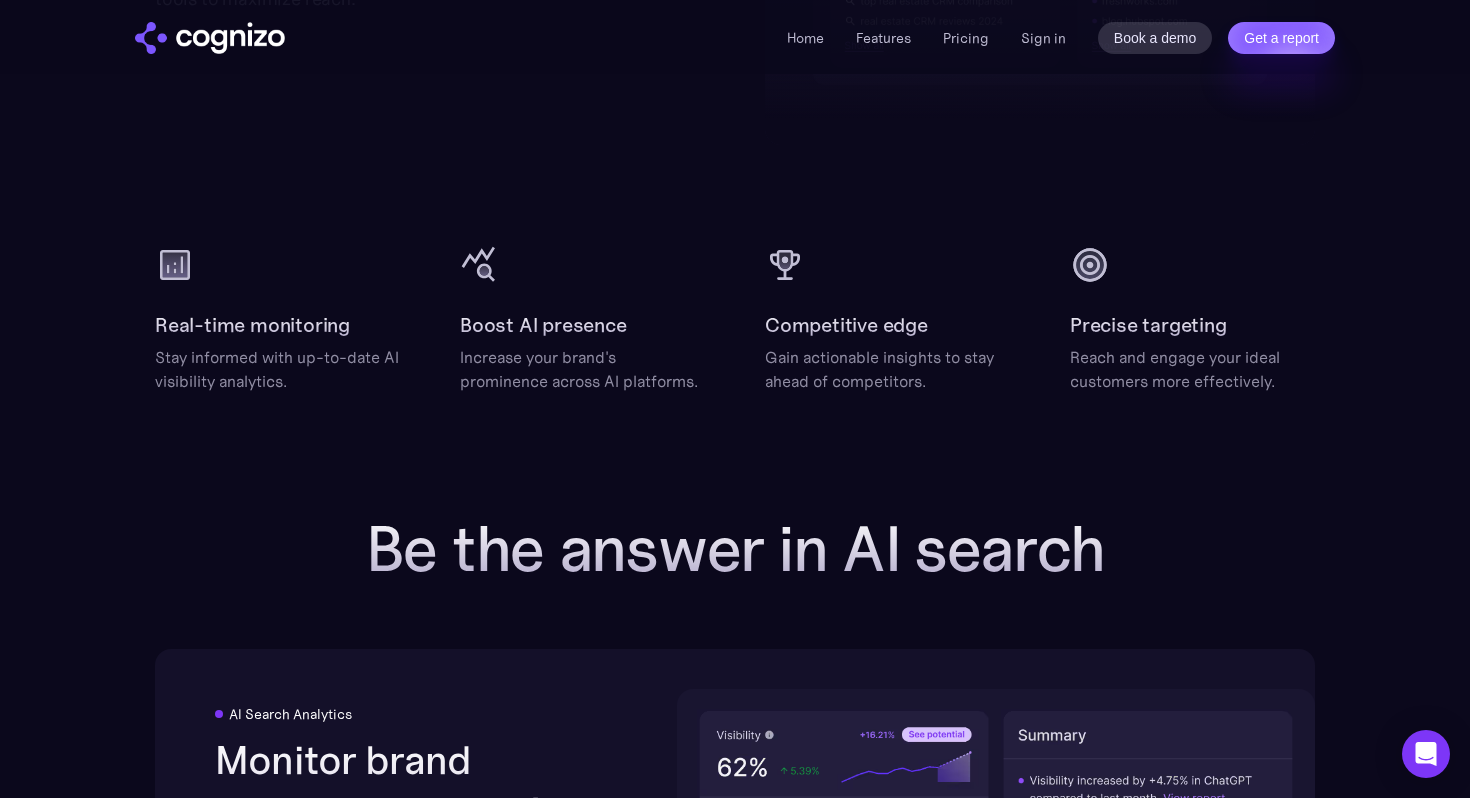scroll, scrollTop: 1929, scrollLeft: 0, axis: vertical 